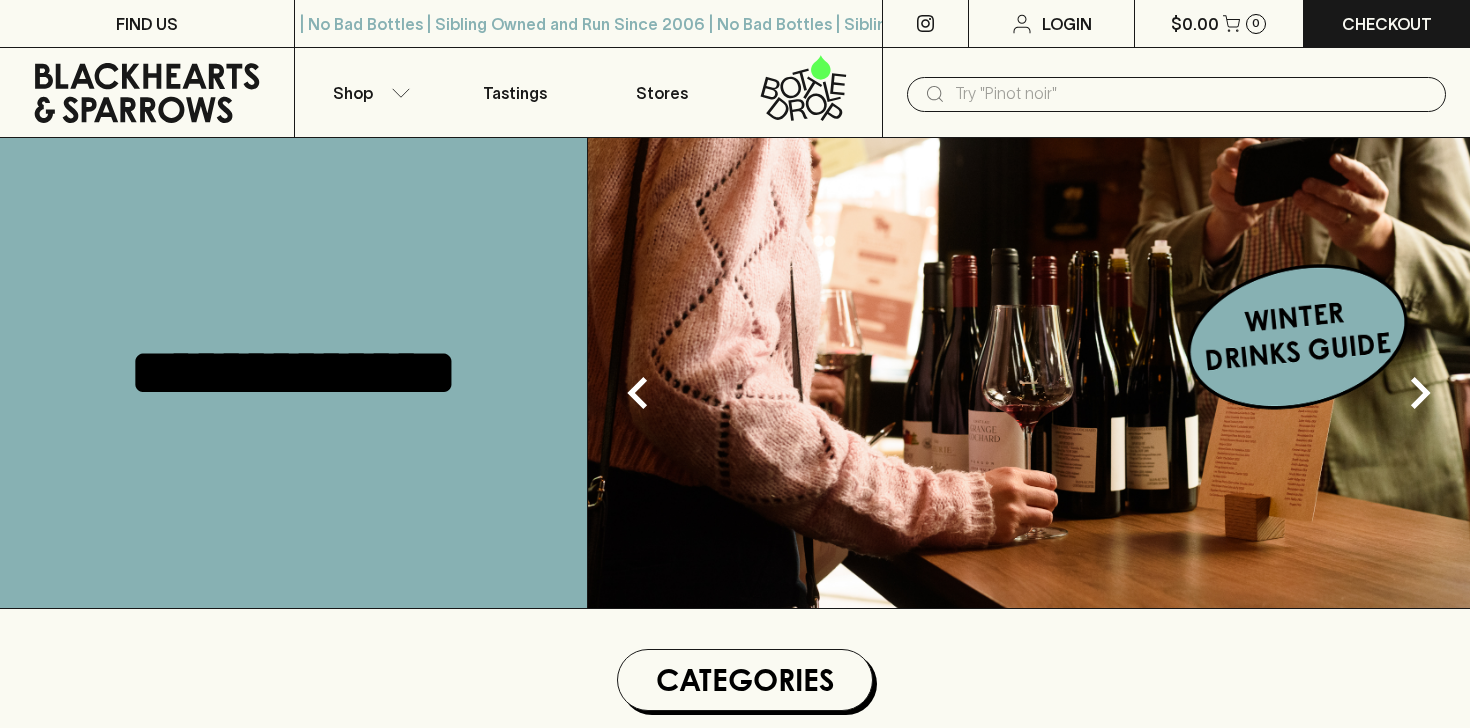 scroll, scrollTop: 0, scrollLeft: 0, axis: both 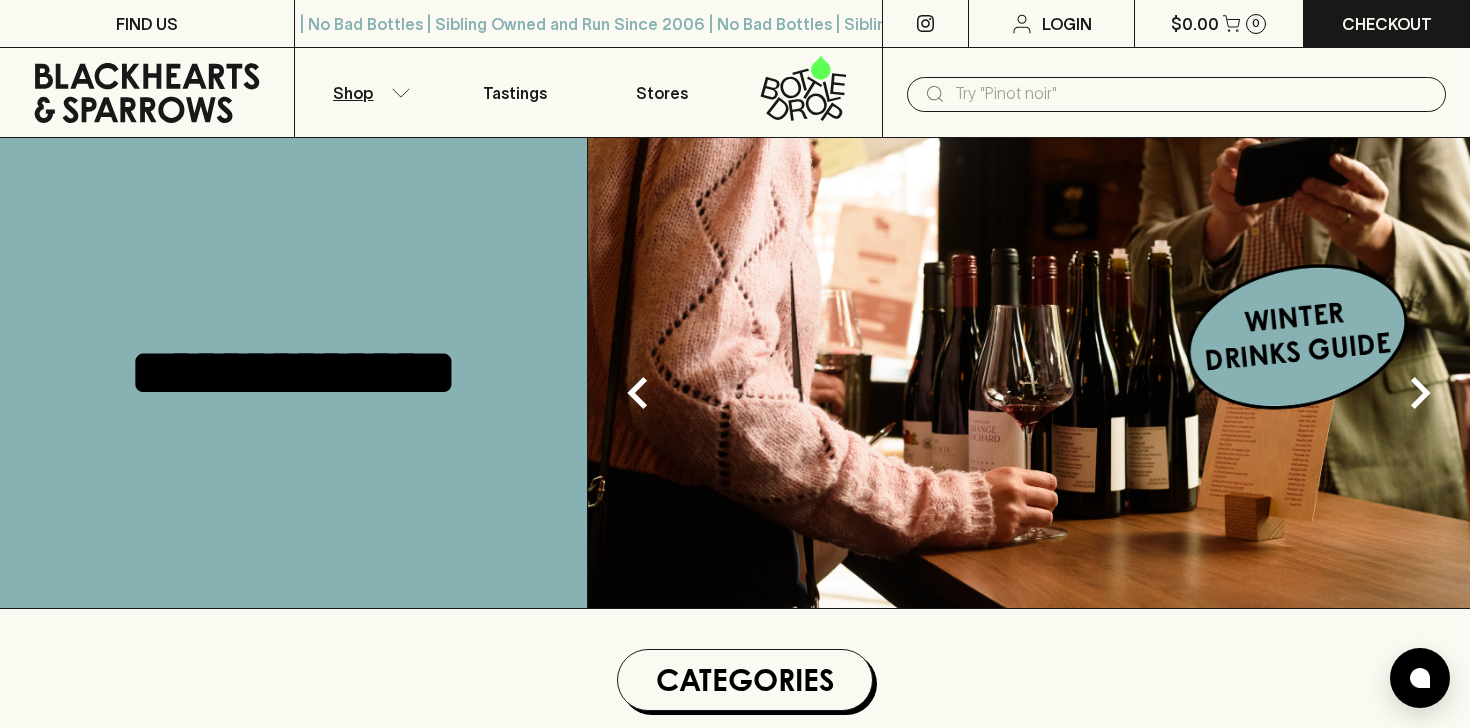 click on "Shop" at bounding box center (353, 93) 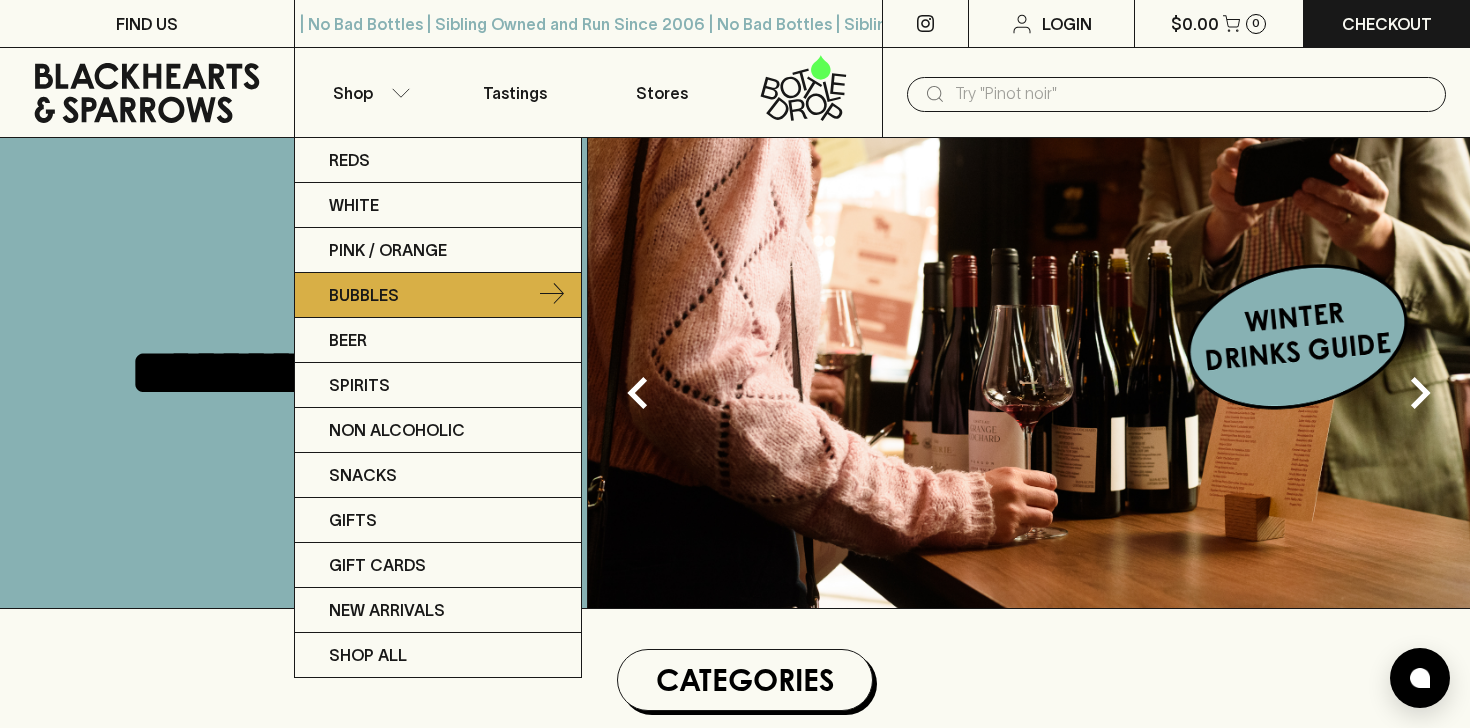 click on "Bubbles" at bounding box center [364, 295] 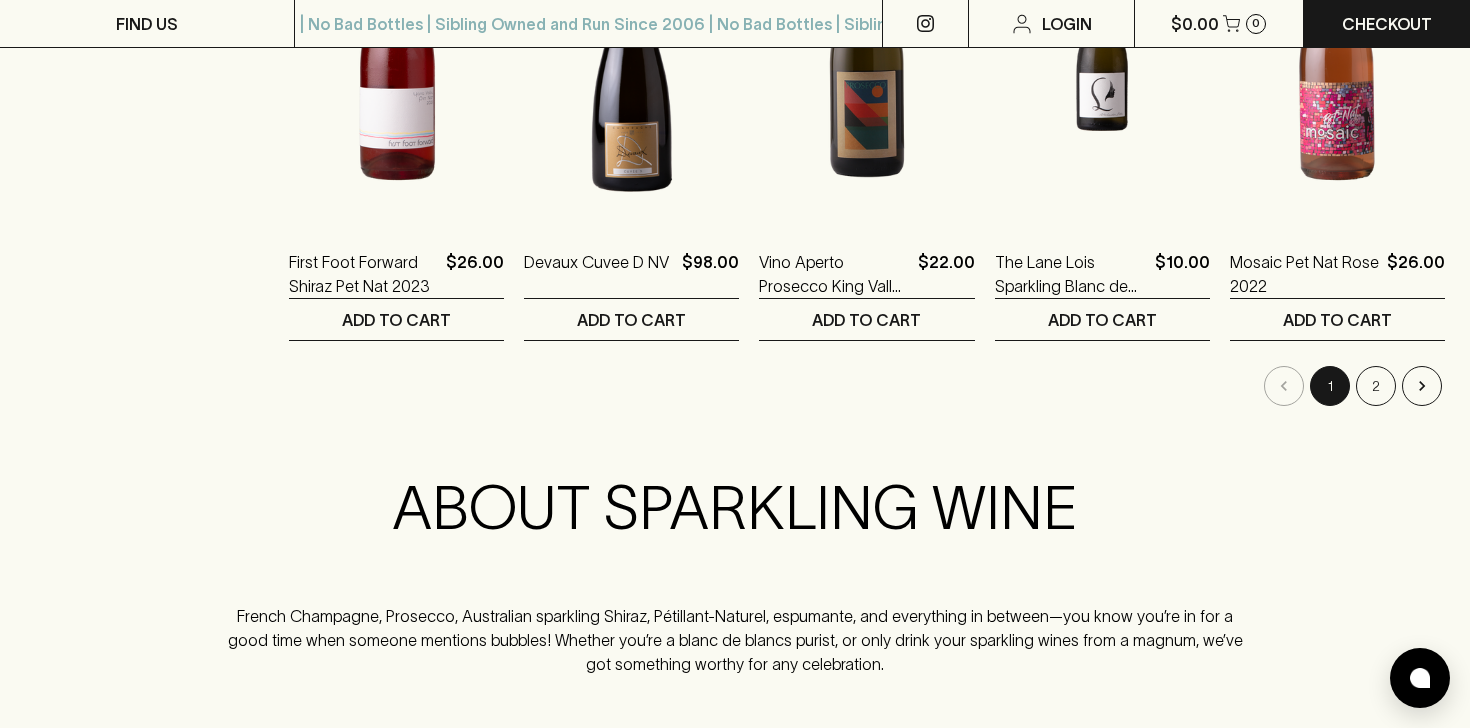 scroll, scrollTop: 2038, scrollLeft: 0, axis: vertical 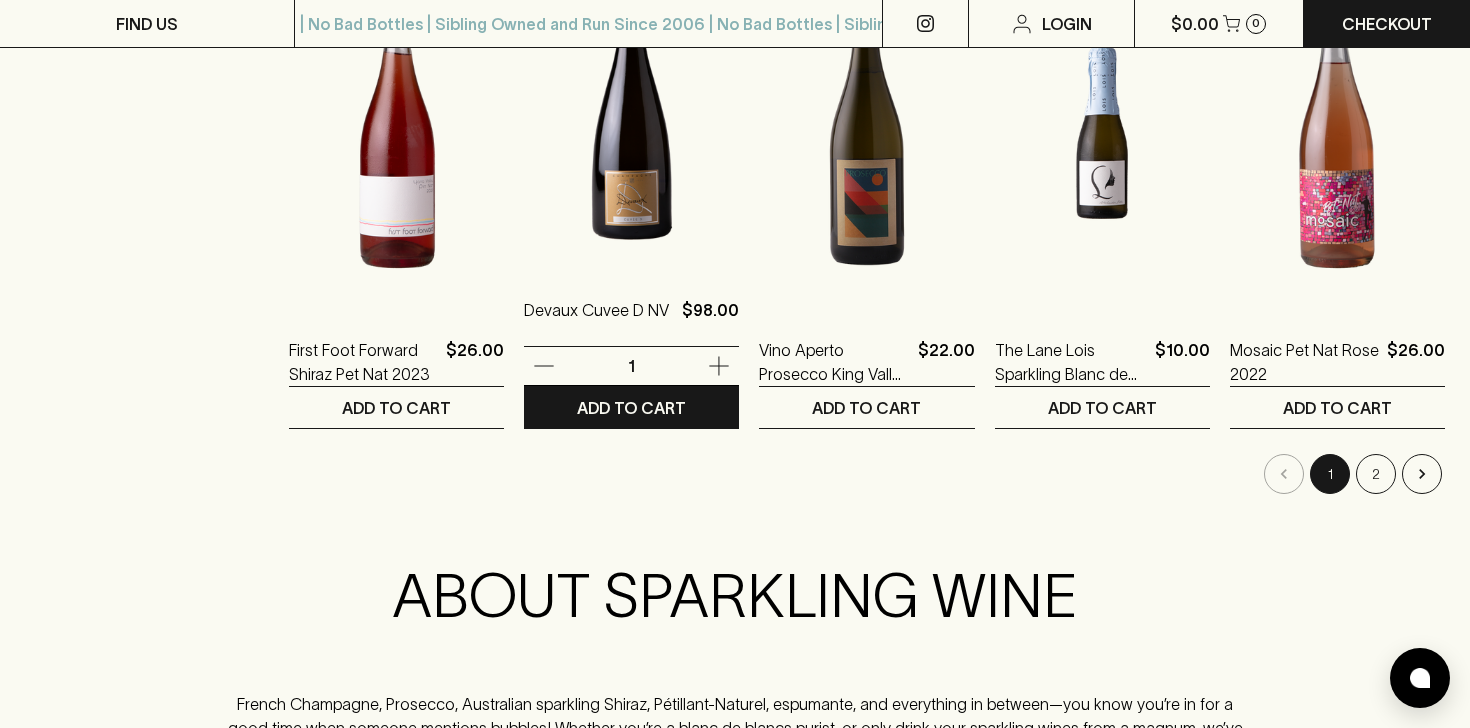 click at bounding box center (631, 93) 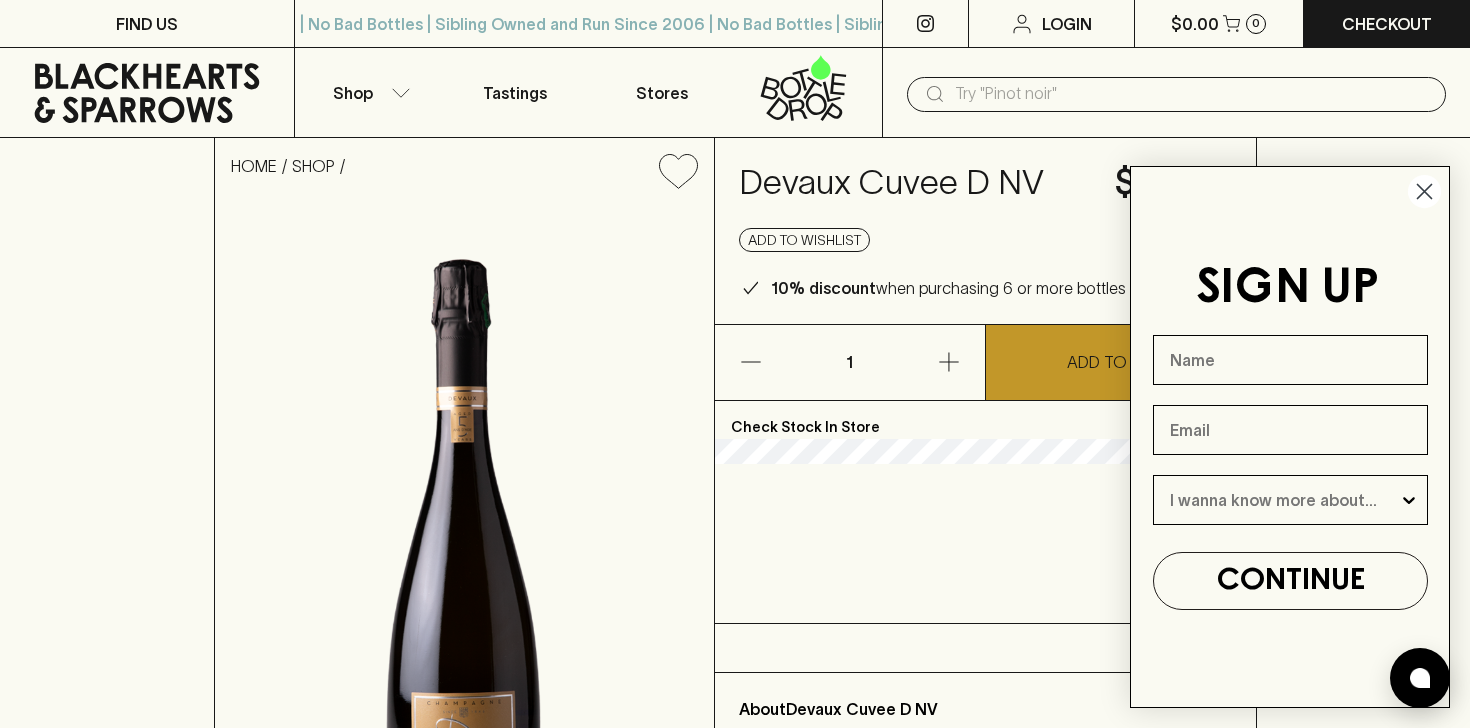 click on "ADD TO CART" at bounding box center (1120, 362) 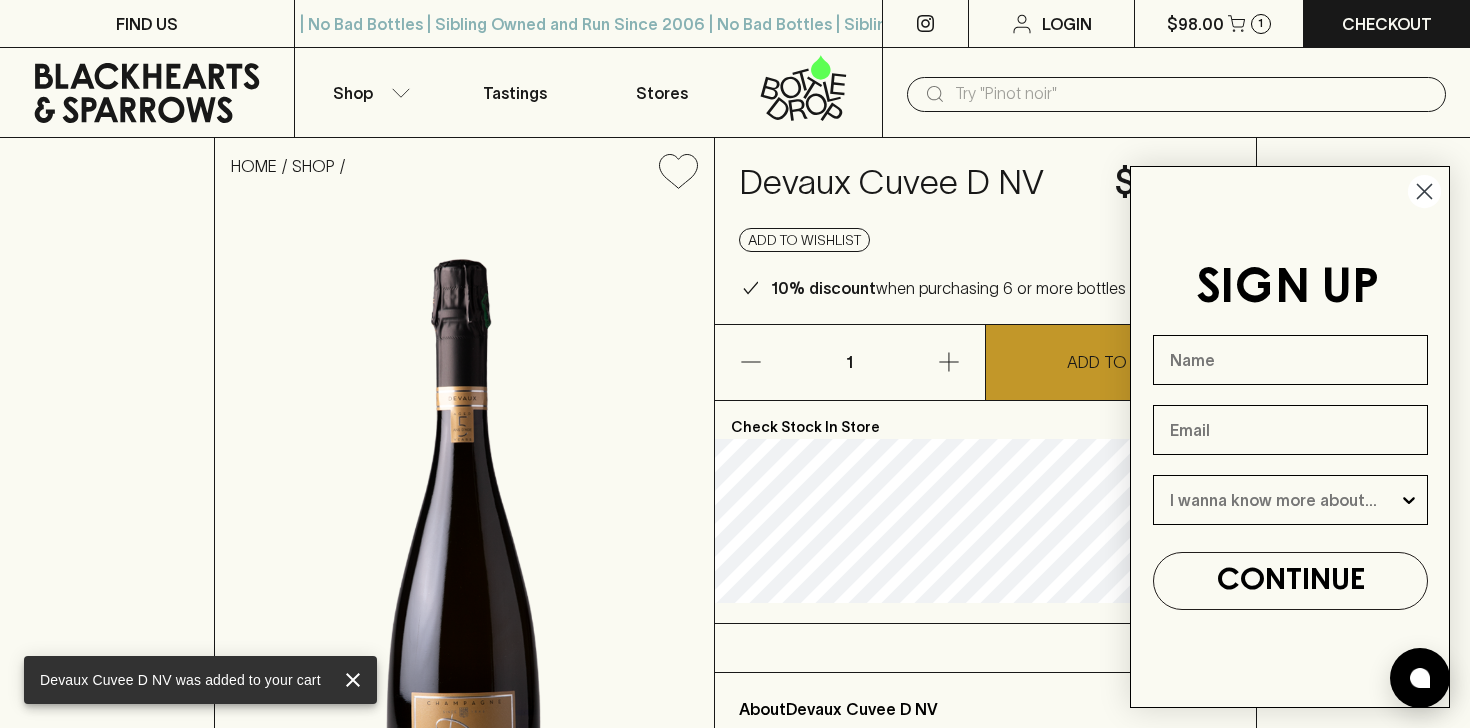 click 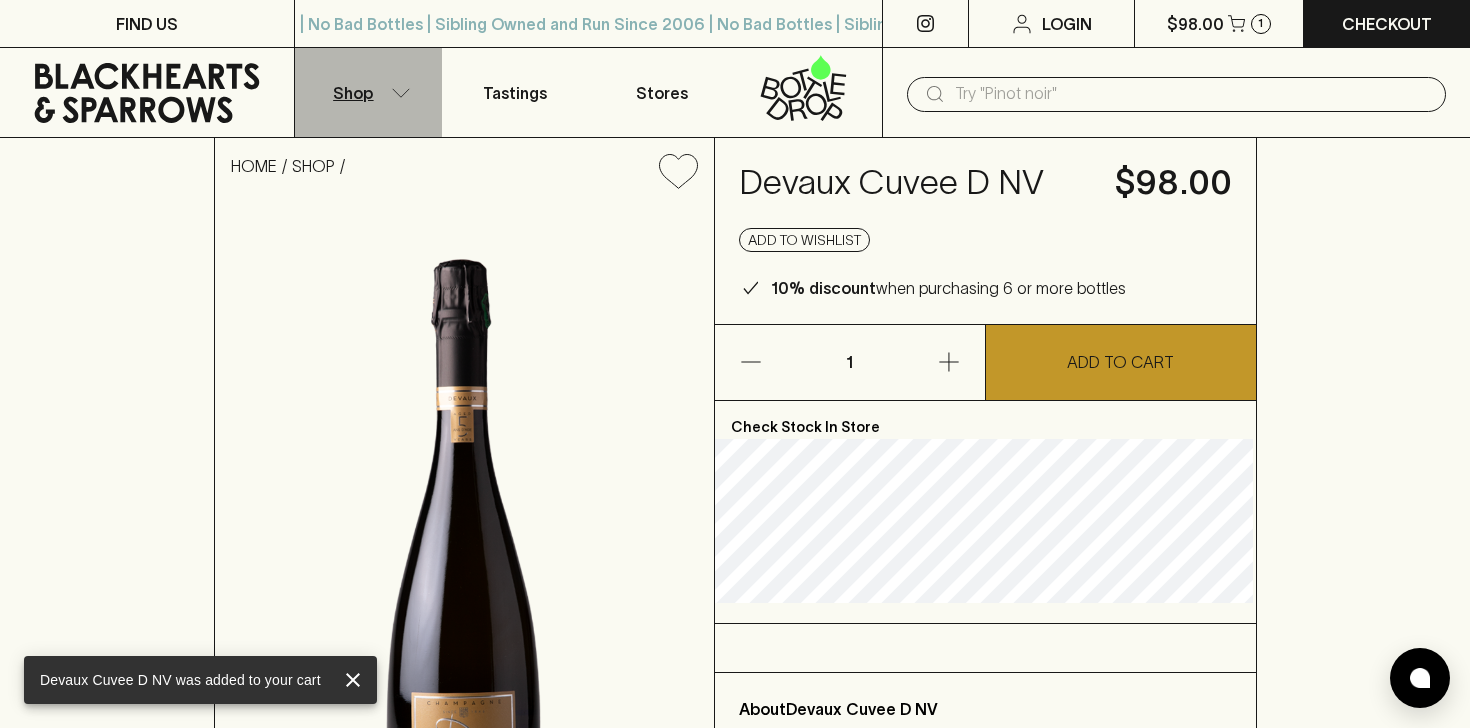 click 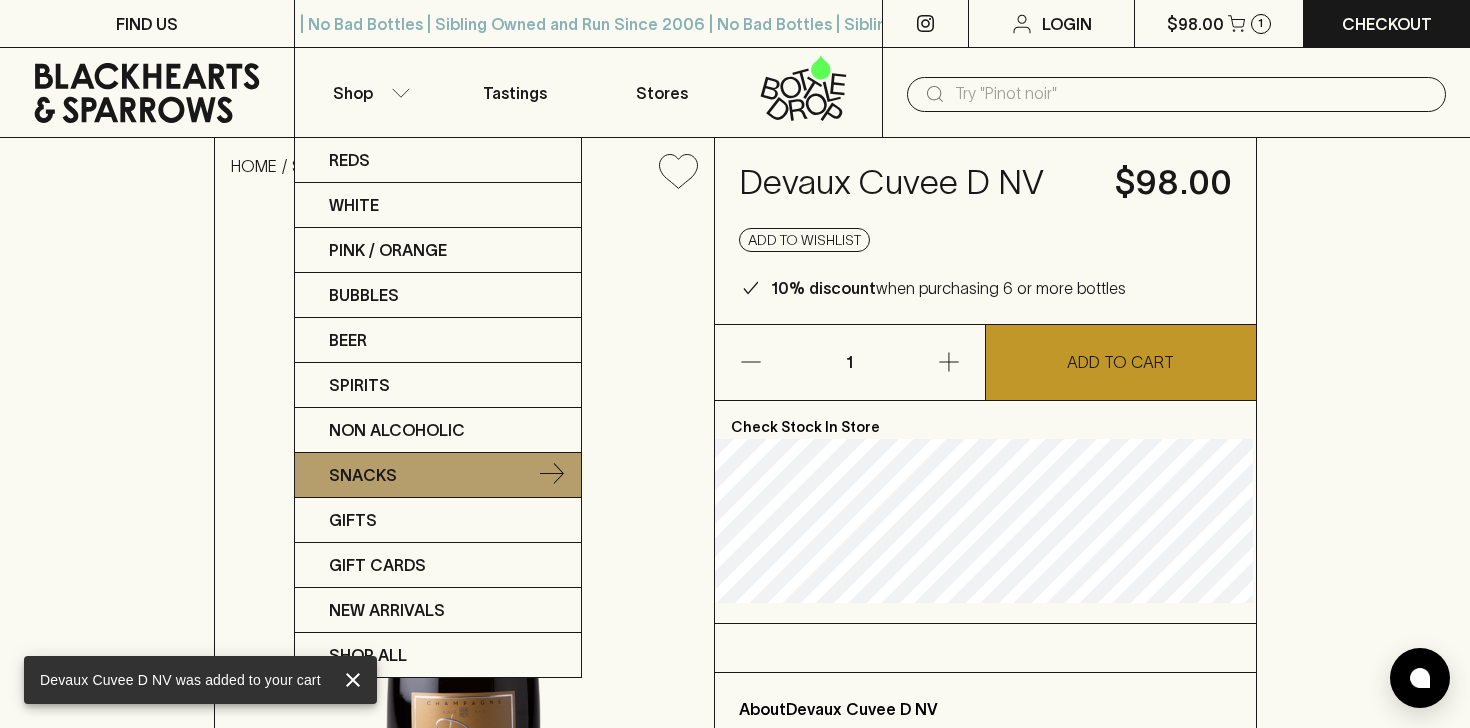 click on "Snacks" at bounding box center [438, 475] 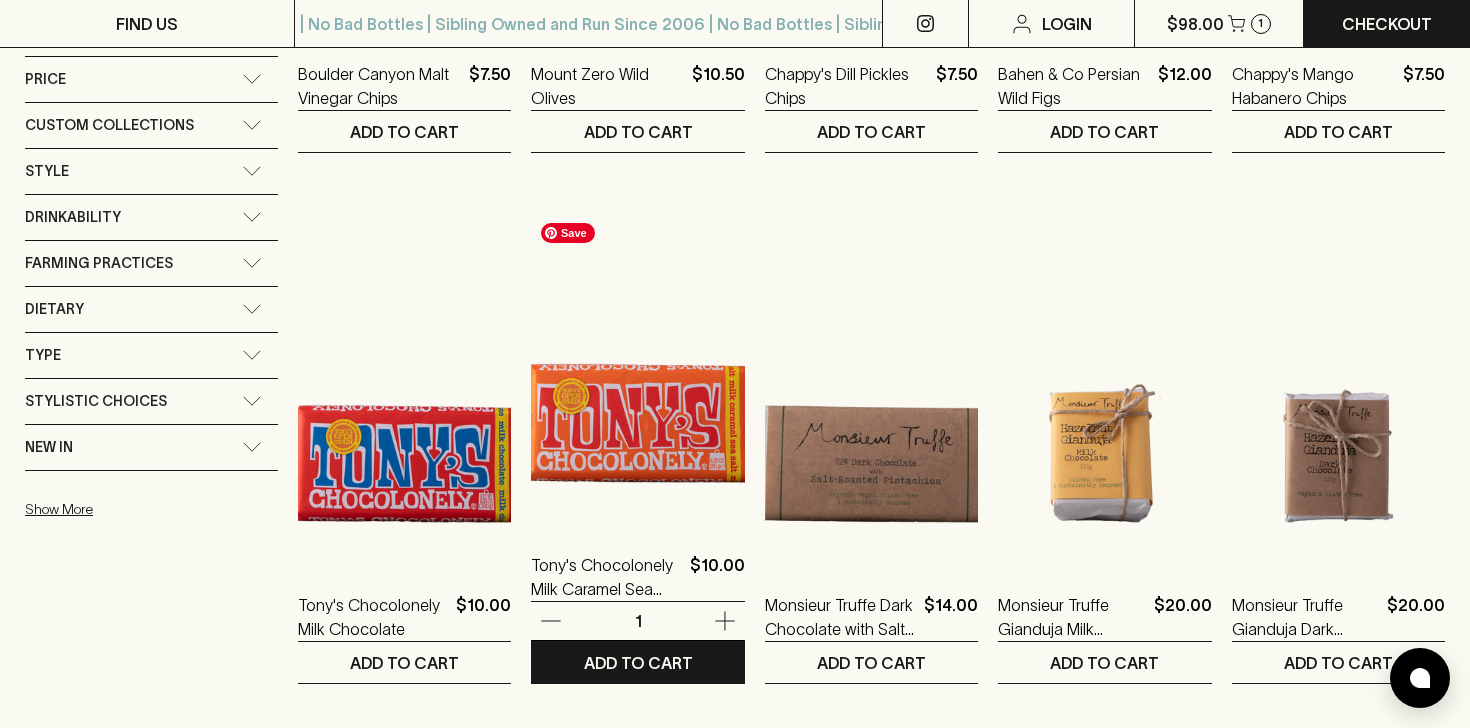 scroll, scrollTop: 1467, scrollLeft: 0, axis: vertical 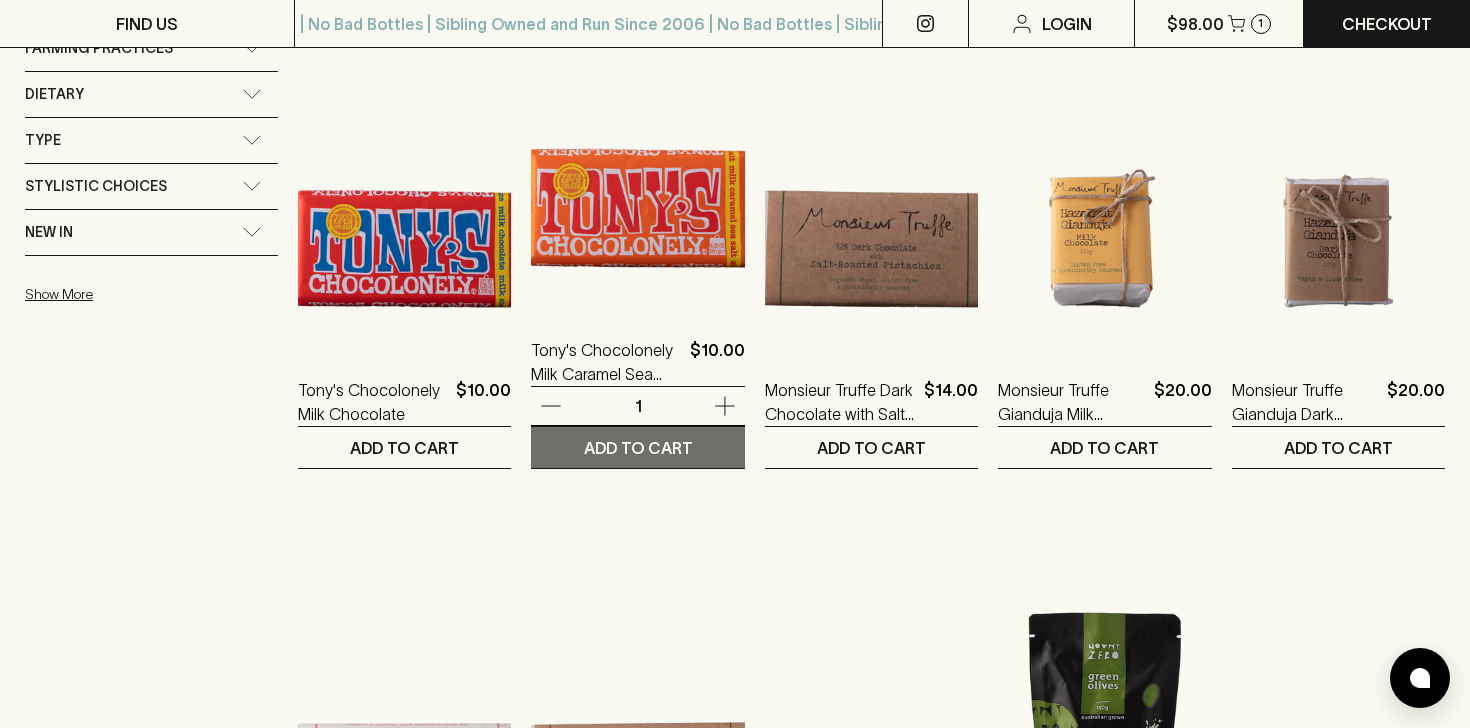 click on "ADD TO CART" at bounding box center (638, 448) 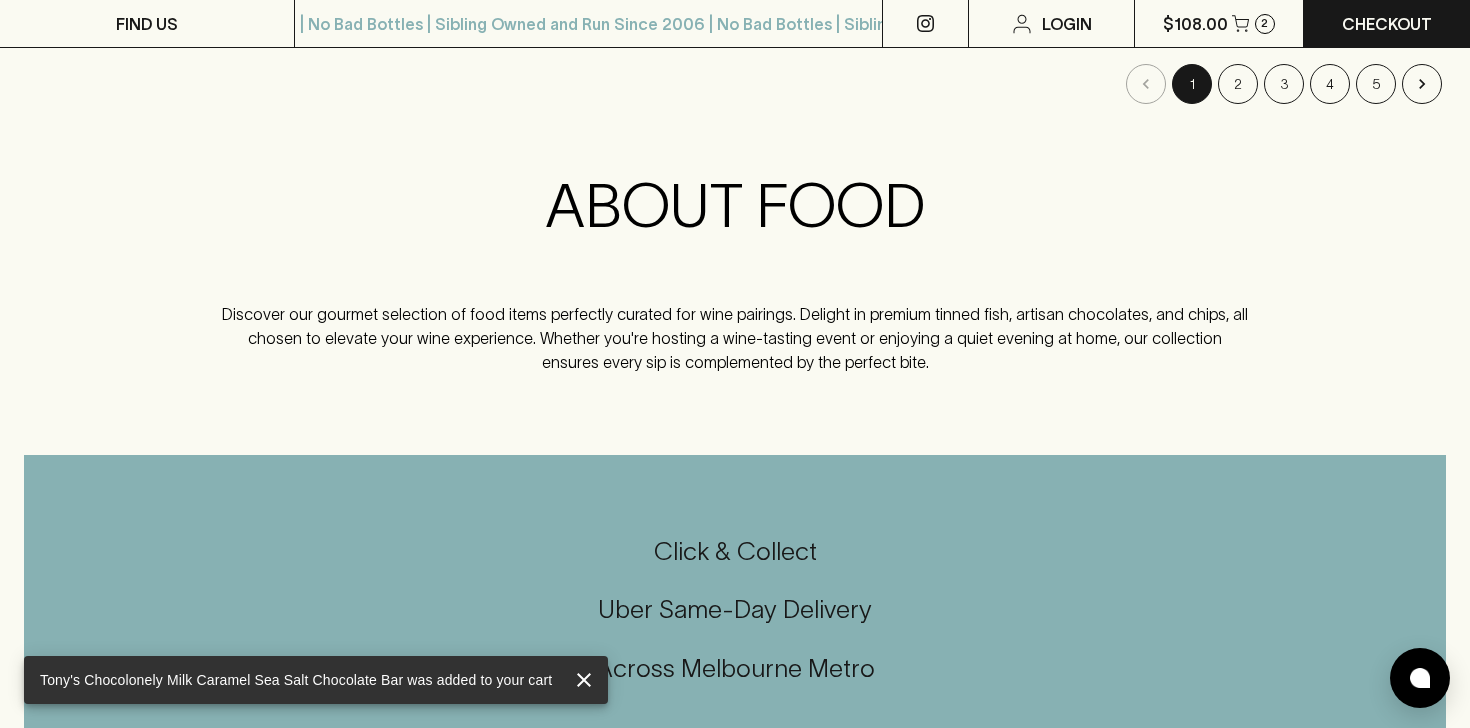 scroll, scrollTop: 2471, scrollLeft: 0, axis: vertical 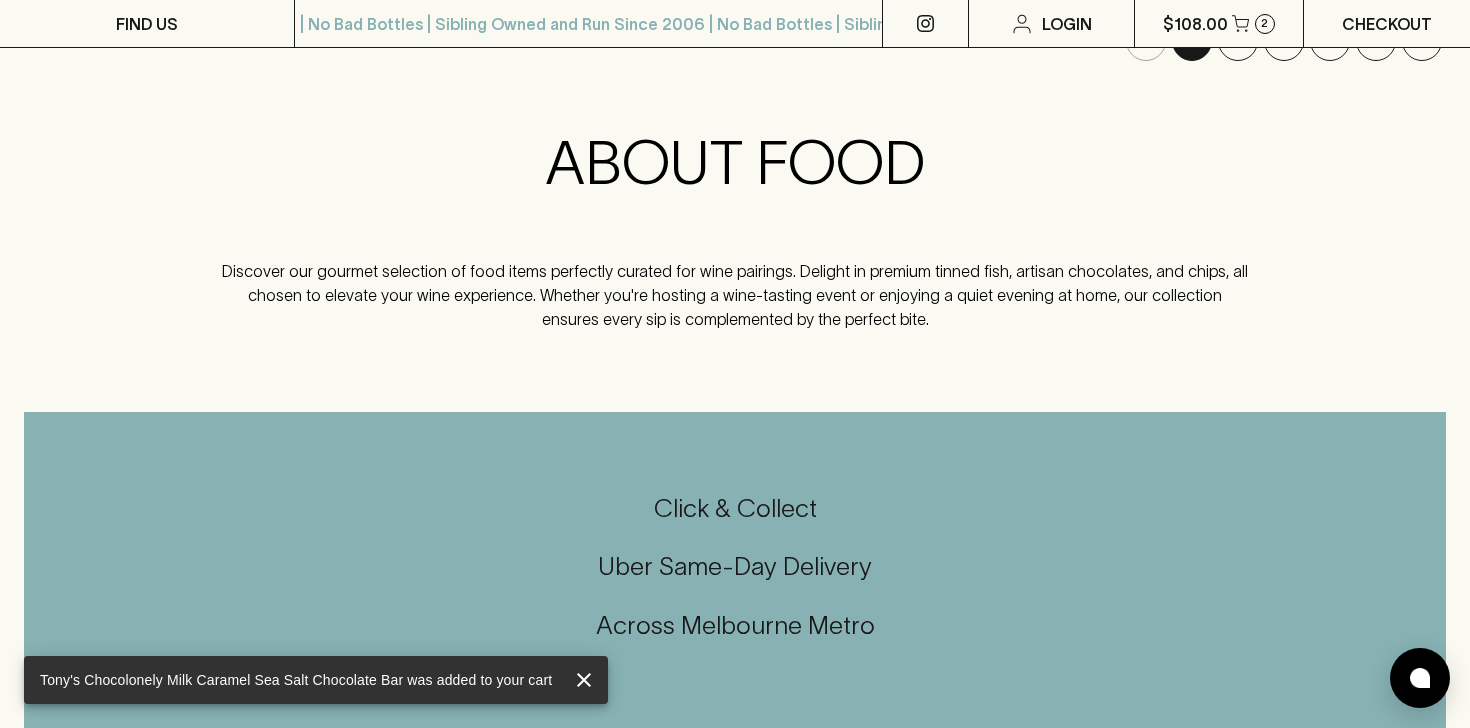 click on "Checkout" at bounding box center (1387, 24) 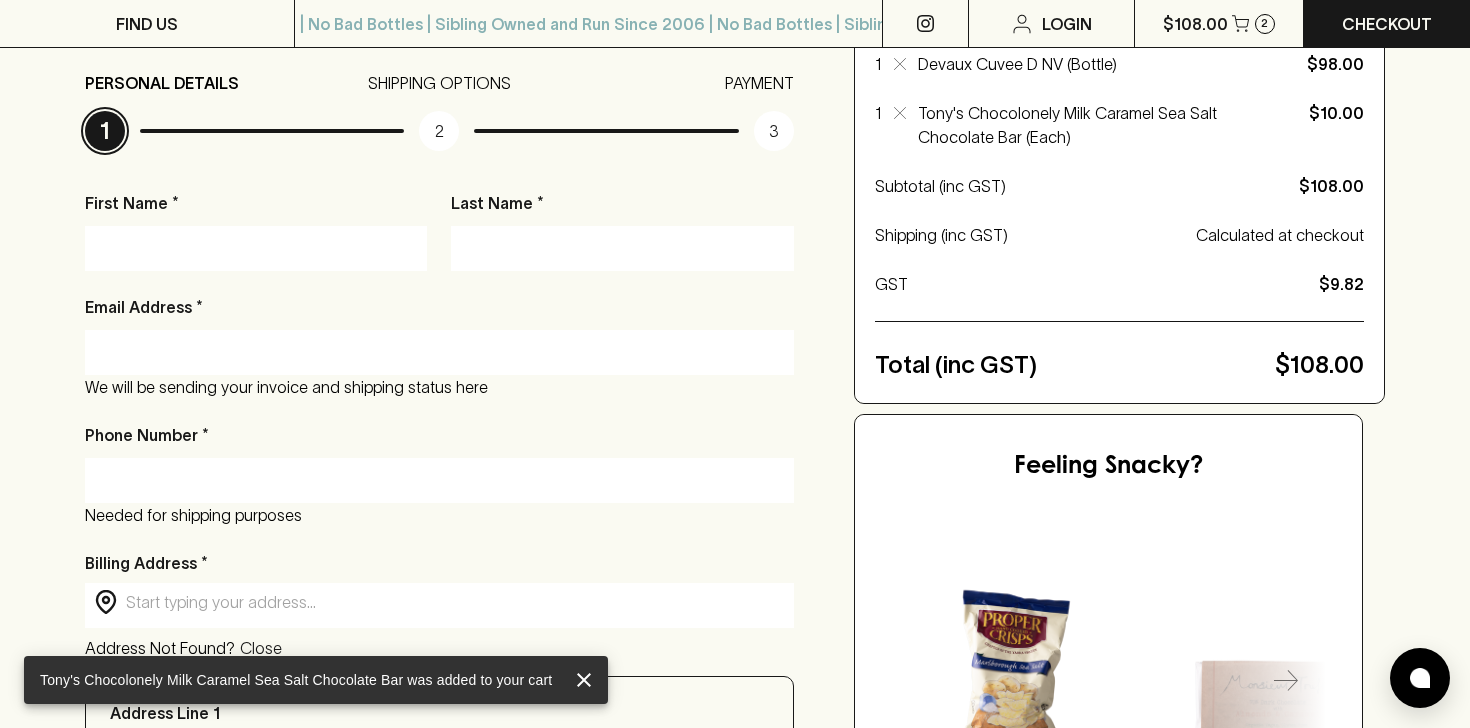 scroll, scrollTop: 257, scrollLeft: 0, axis: vertical 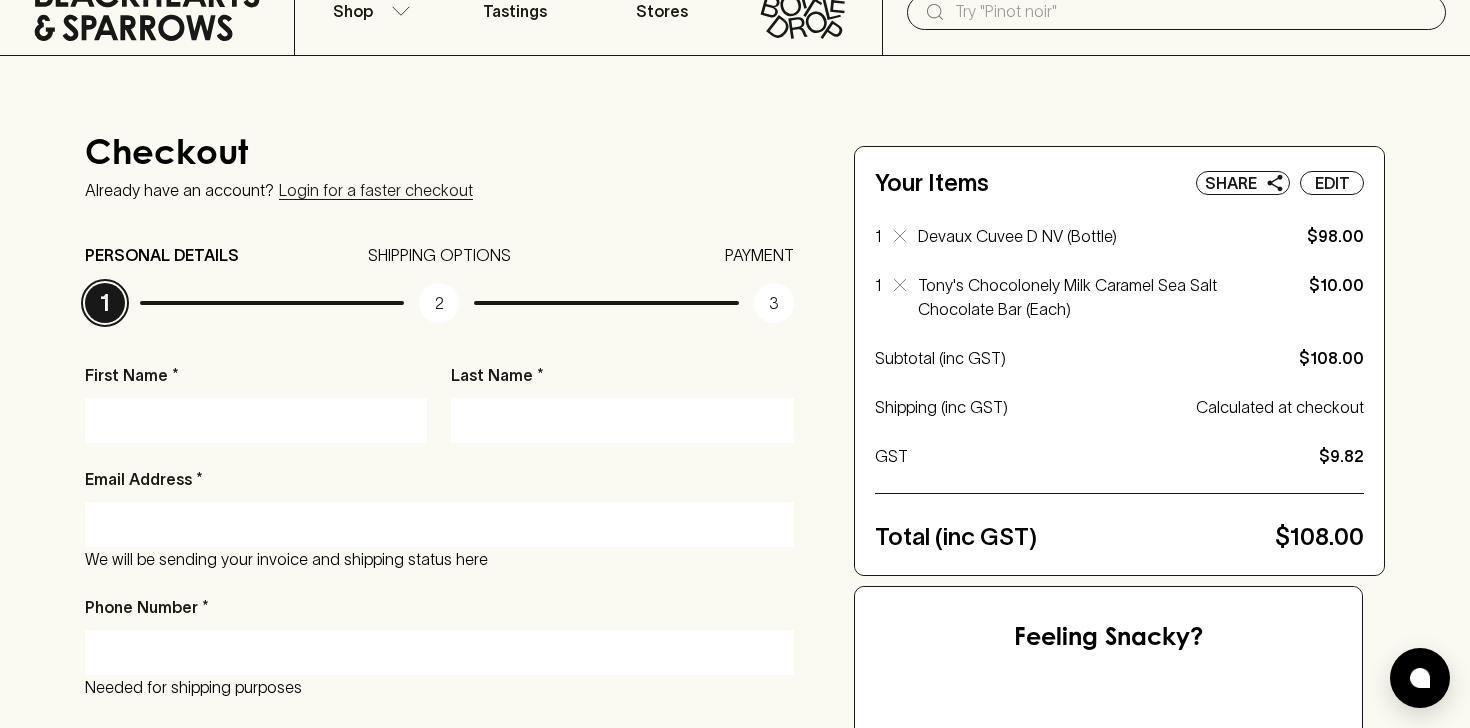 click on "First Name *" at bounding box center (256, 420) 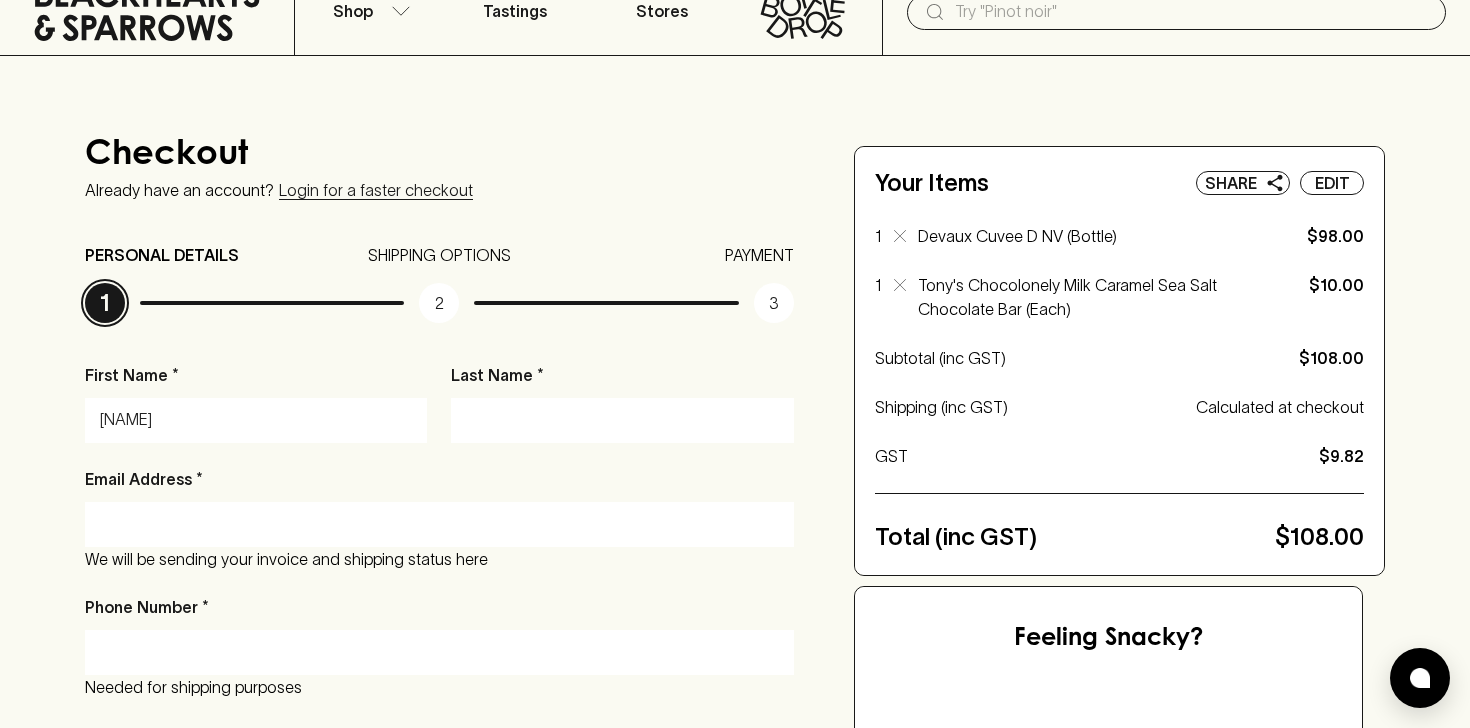 type on "[NAME]" 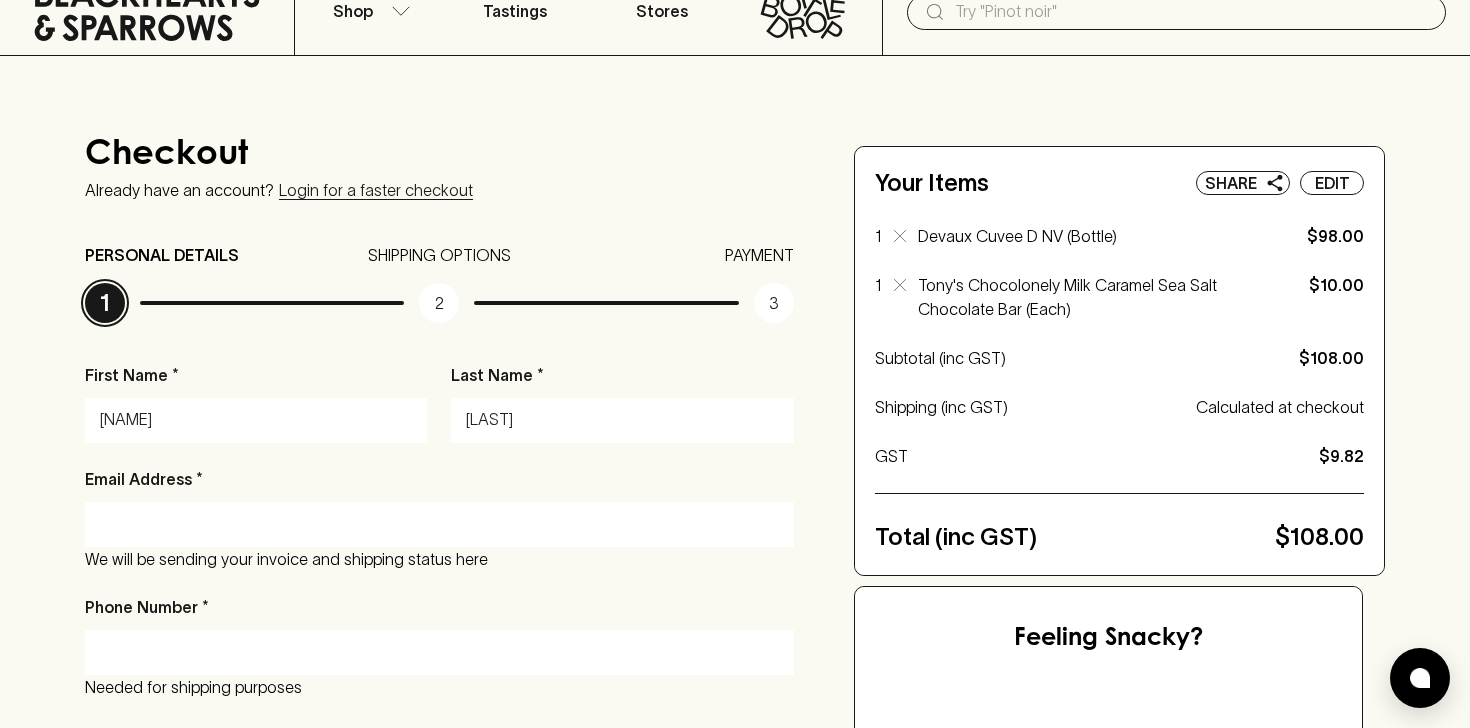 type on "[LAST]" 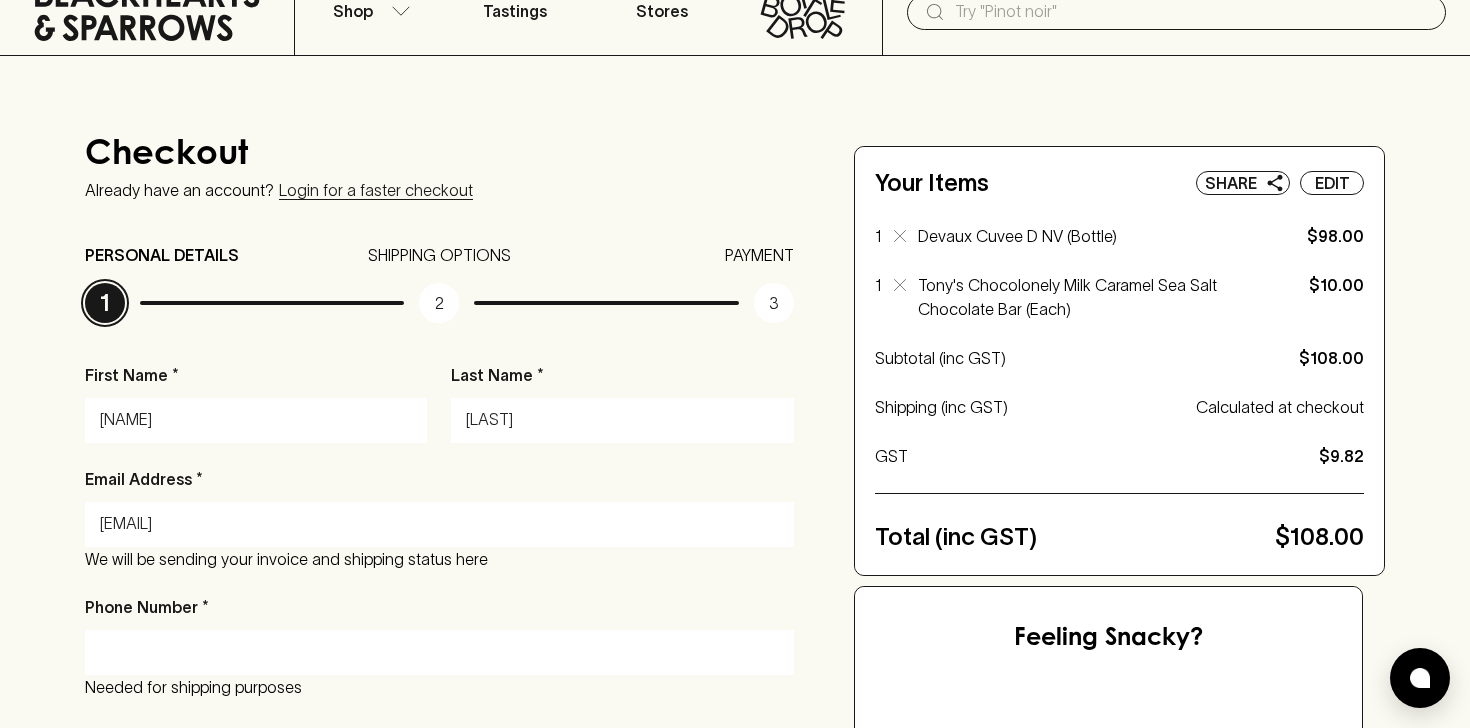 type on "[EMAIL]" 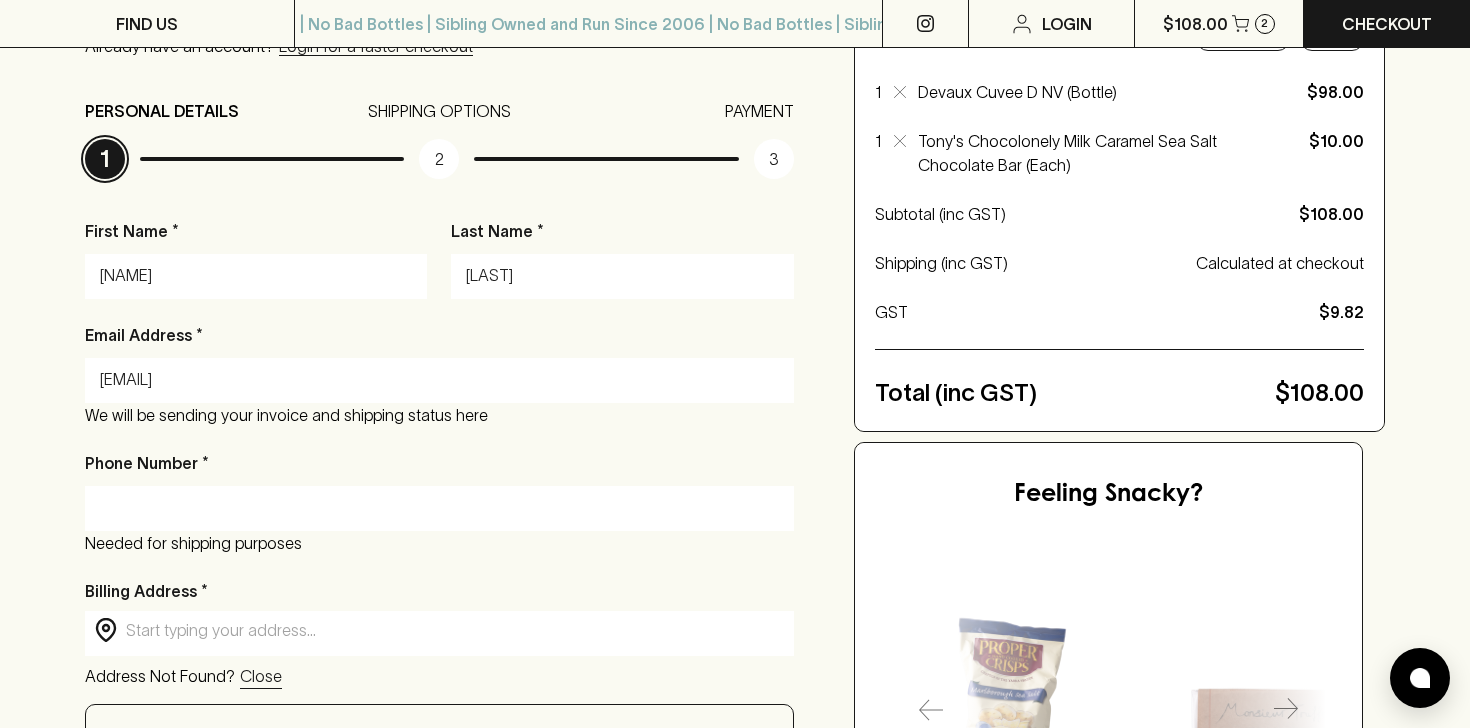 click on "Phone Number *" at bounding box center (439, 508) 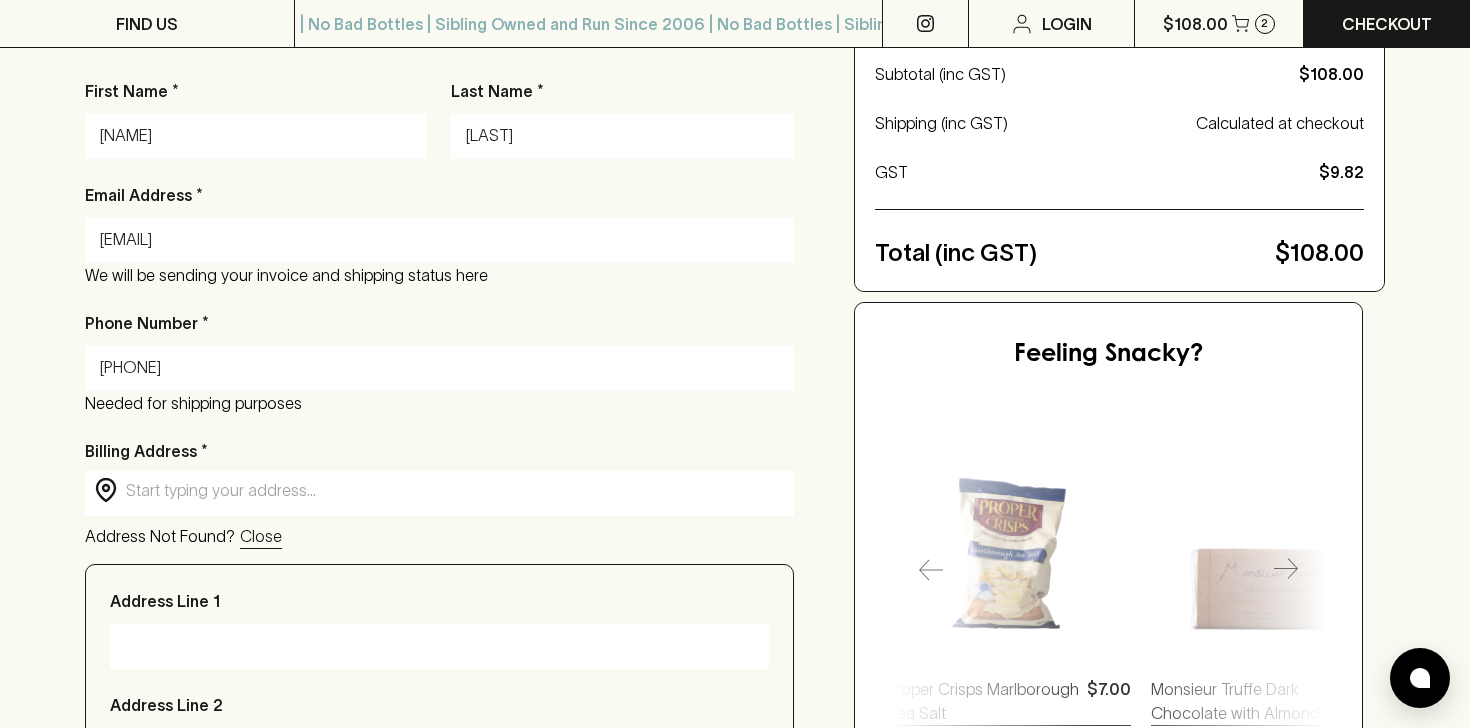 scroll, scrollTop: 495, scrollLeft: 0, axis: vertical 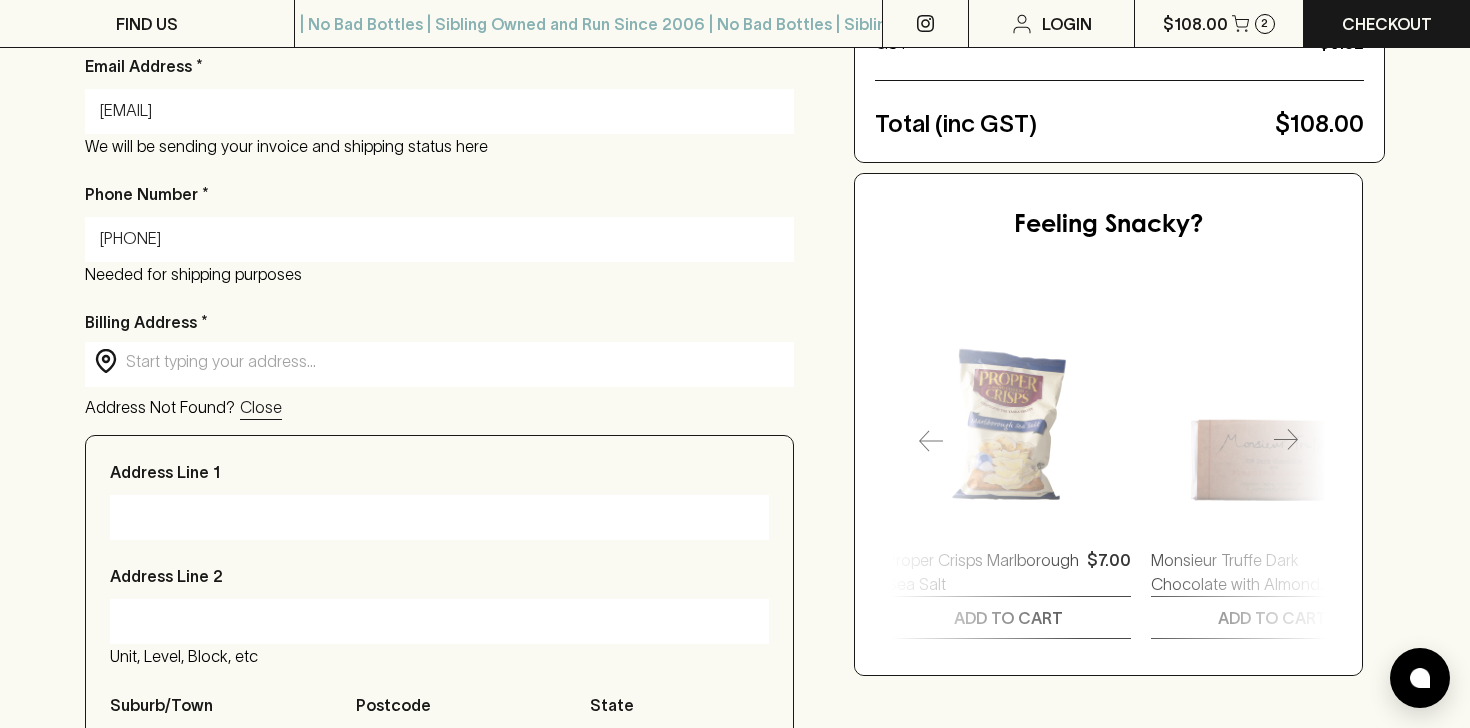 type on "[PHONE]" 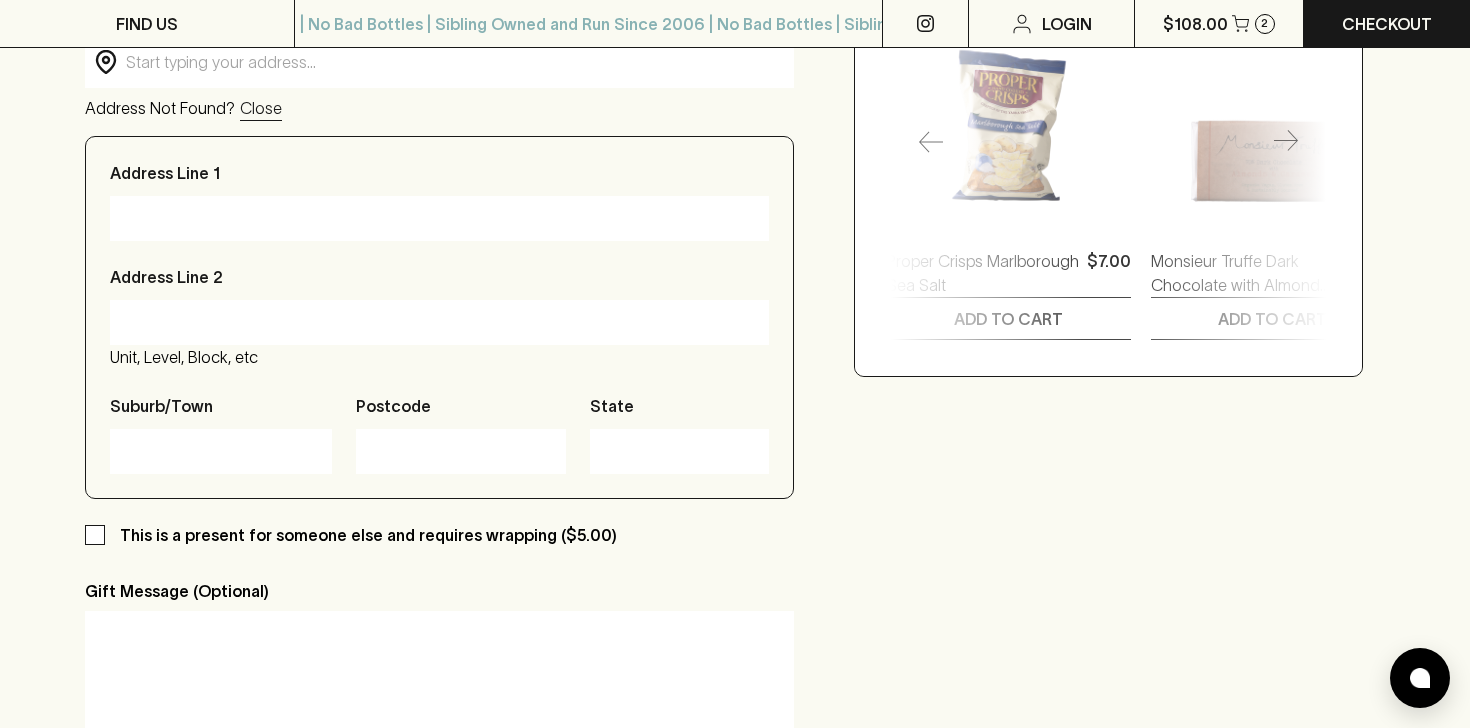 scroll, scrollTop: 802, scrollLeft: 0, axis: vertical 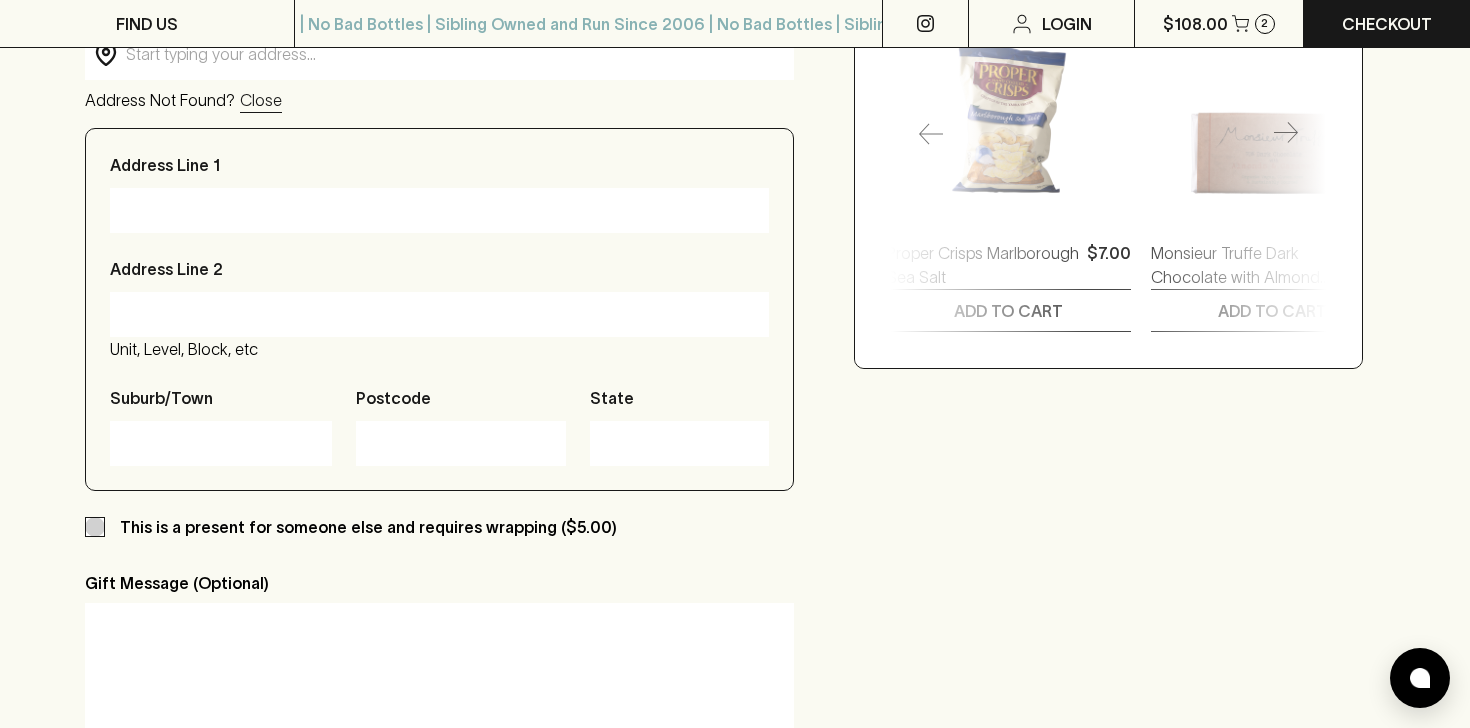 click on "This is a present for someone else and requires wrapping   ($5.00)" at bounding box center [95, 527] 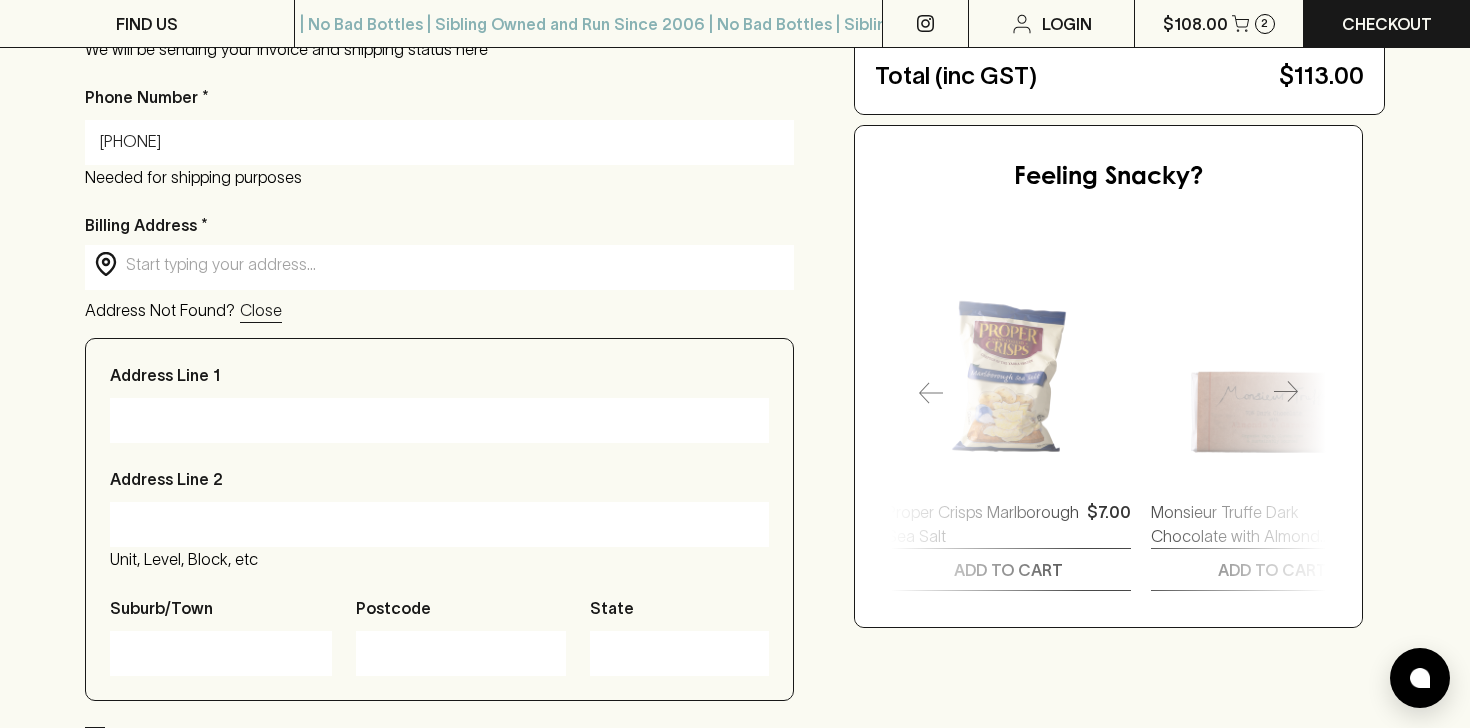 scroll, scrollTop: 569, scrollLeft: 0, axis: vertical 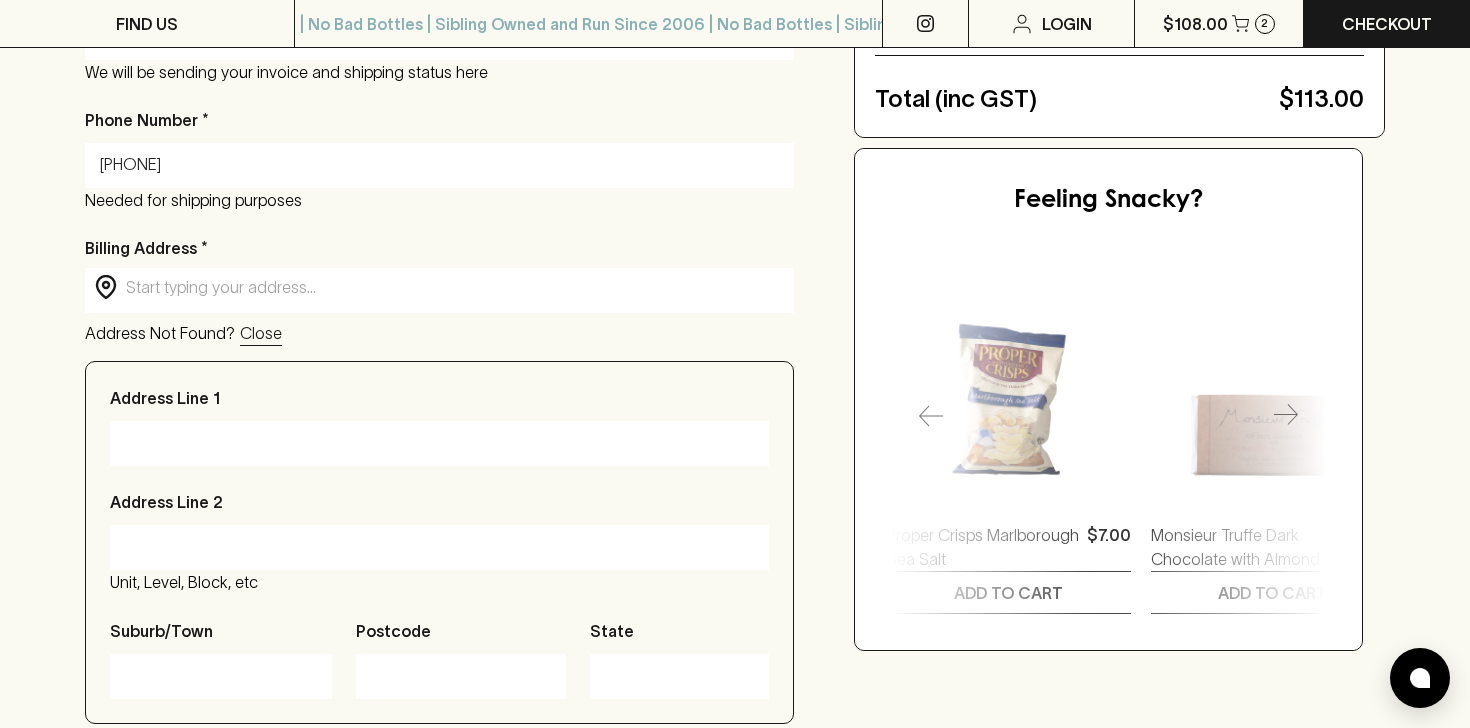 click at bounding box center (455, 287) 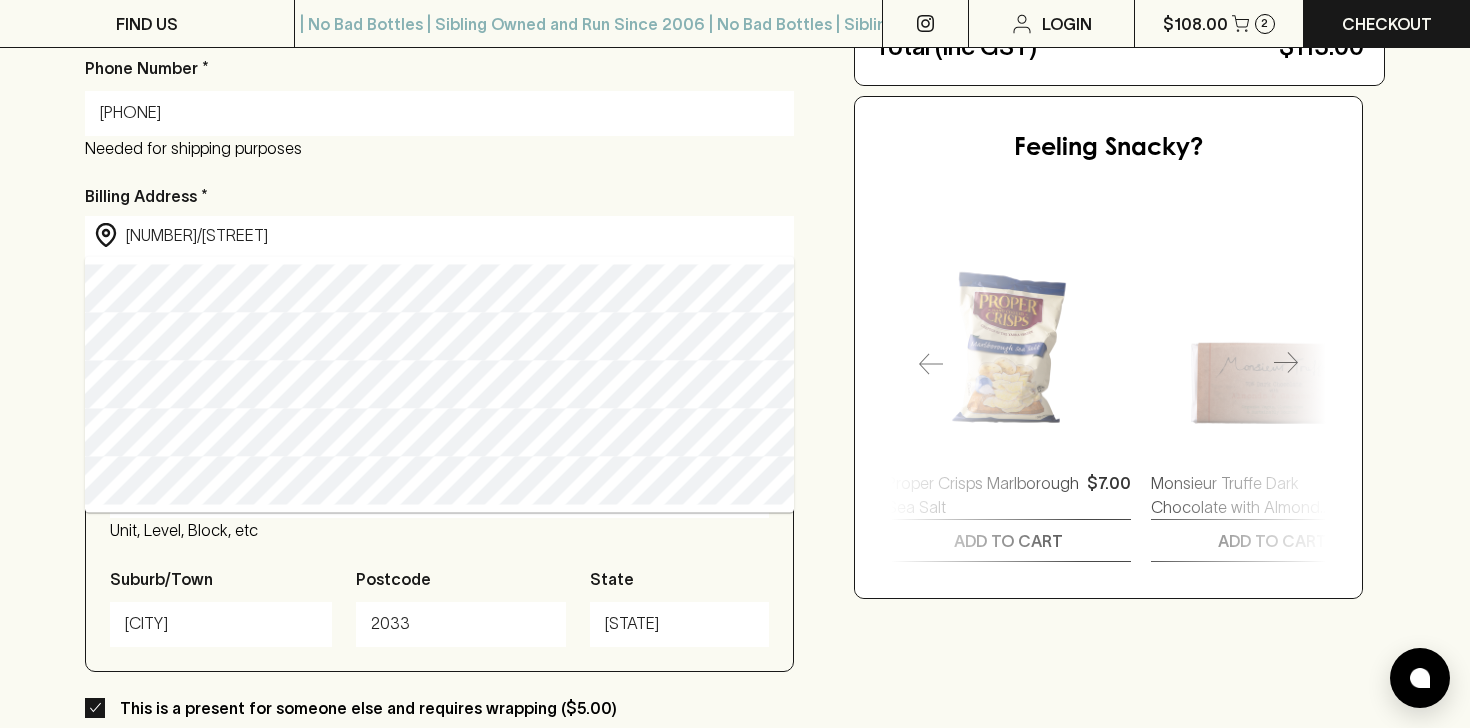 scroll, scrollTop: 625, scrollLeft: 0, axis: vertical 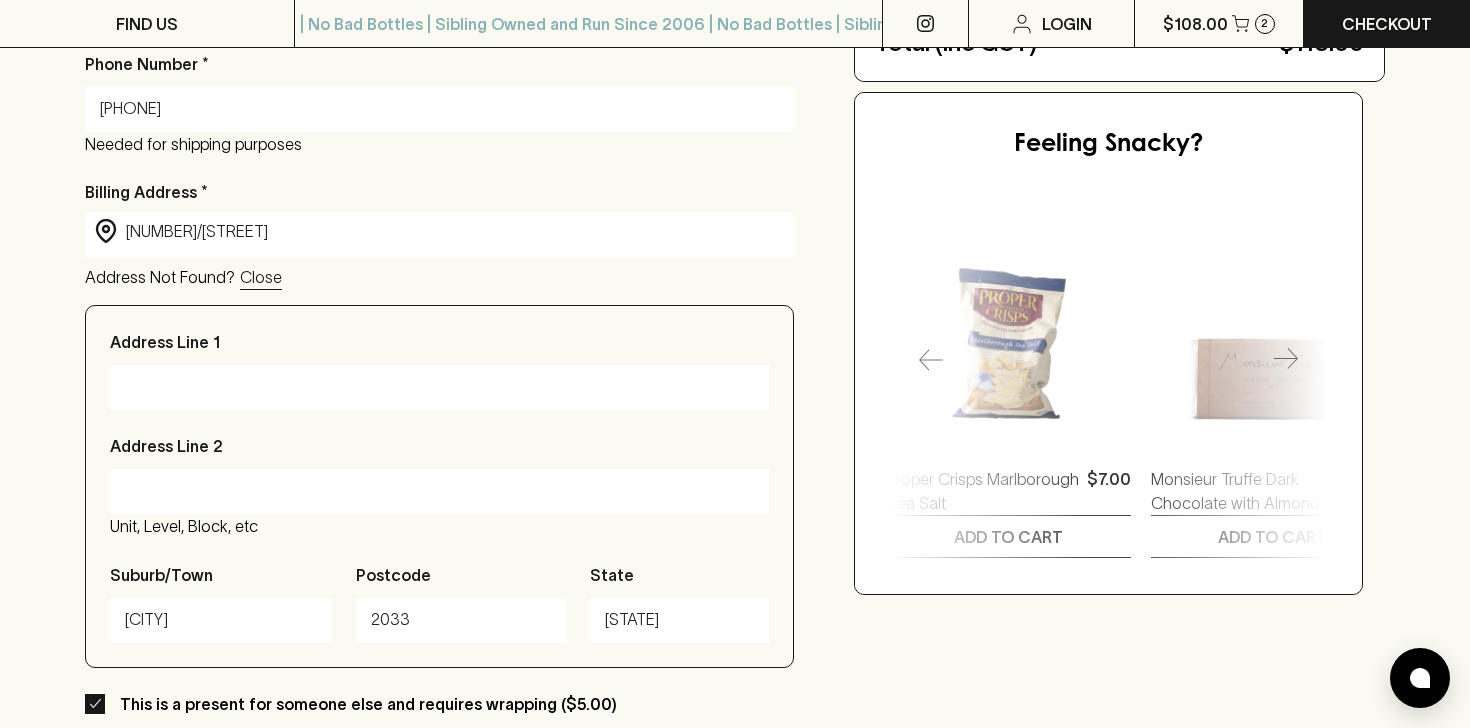 click on "Checkout Already have an account? Login for a faster checkout PERSONAL DETAILS 1 SHIPPING OPTIONS 2 PAYMENT 3 First Name * [NAME] Last Name * [LAST] Email Address * [EMAIL] We will be sending your invoice and shipping status here Phone Number * [PHONE] Needed for shipping purposes  Billing Address * ​[NUMBER]/[NUMBER] [STREET] ​Address Not Found? Close Address Line 1 Address Line 2 Unit, Level, Block, etc [CITY] [POSTCODE] [STATE] This is a present for someone else and requires wrapping   ($5.00) Gift Message (Optional) x ​150 character limit Cart: 2 items / $113.00 View Continue (To Shipping) Your Items Share Edit 1 Devaux Cuvee D NV (Bottle) $98.00 1 Tony's Chocolonely Milk Caramel Sea Salt Chocolate Bar (Each) $10.00 Gift Wrapping $5.00 Subtotal (inc GST) $108.00 Shipping (inc GST) Calculated at checkout GST $10.27 Total (inc GST) $113.00 Feeling Snacky? Proper Crisps Marlborough Sea Salt $7.00 1 ADD TO CART $14.00 1 ADD TO CART $14.00 1 ADD TO CART 1 1" at bounding box center (735, 305) 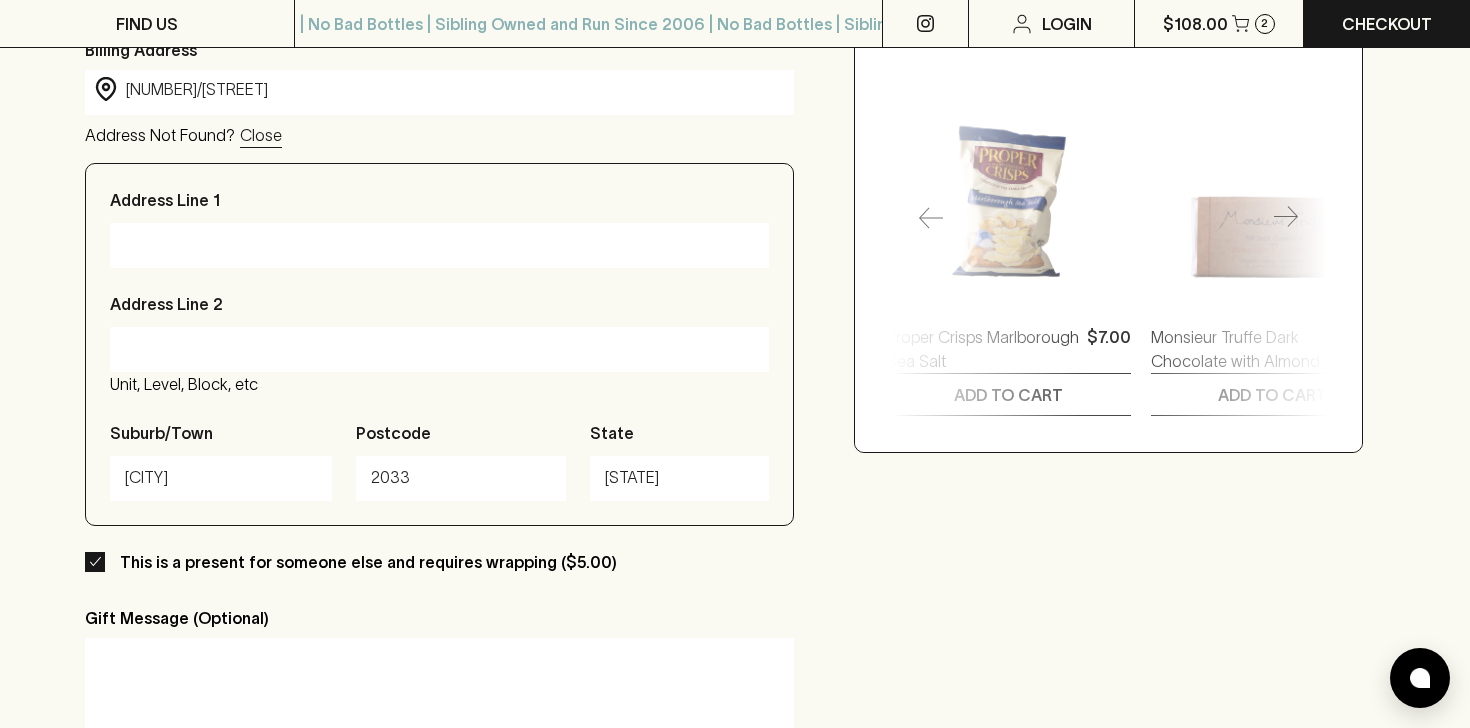 scroll, scrollTop: 782, scrollLeft: 0, axis: vertical 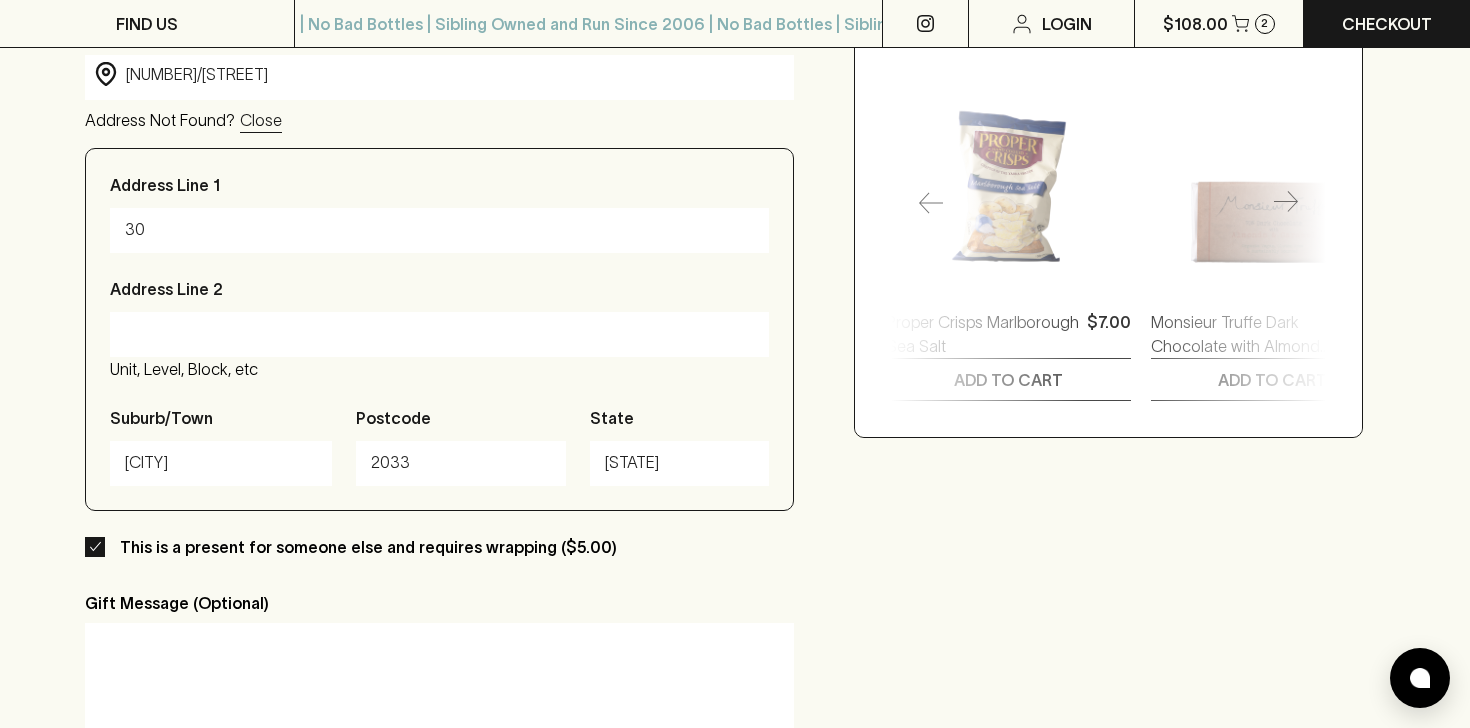 type on "3" 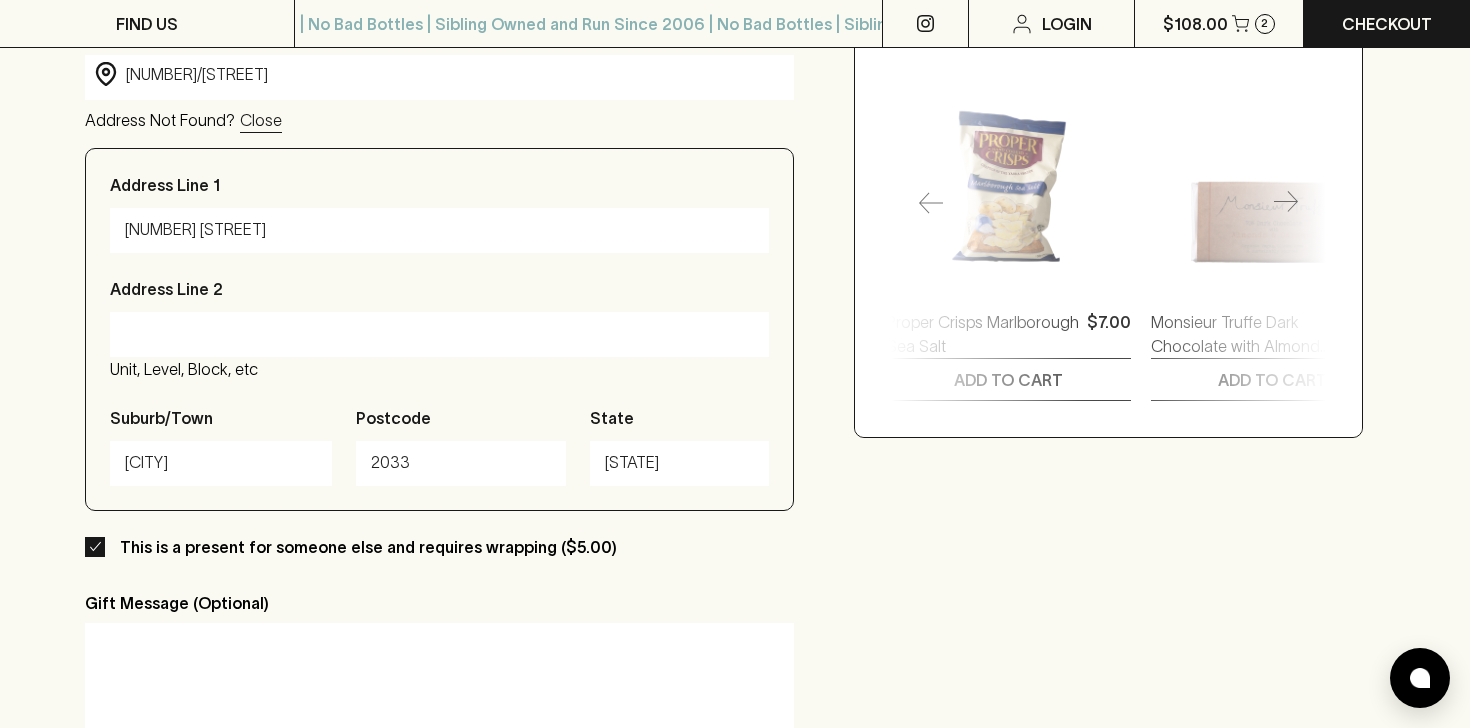 type on "[NUMBER] [STREET]" 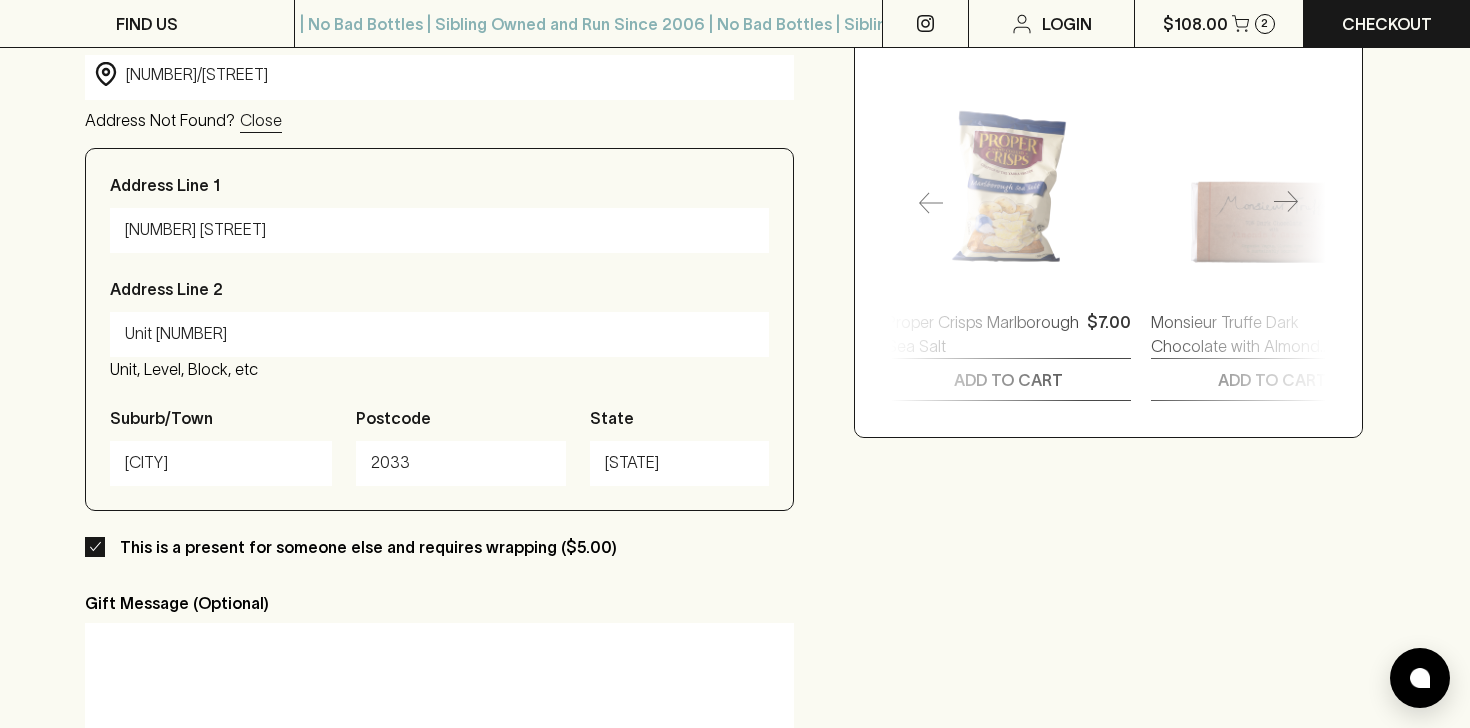type on "Unit [NUMBER]" 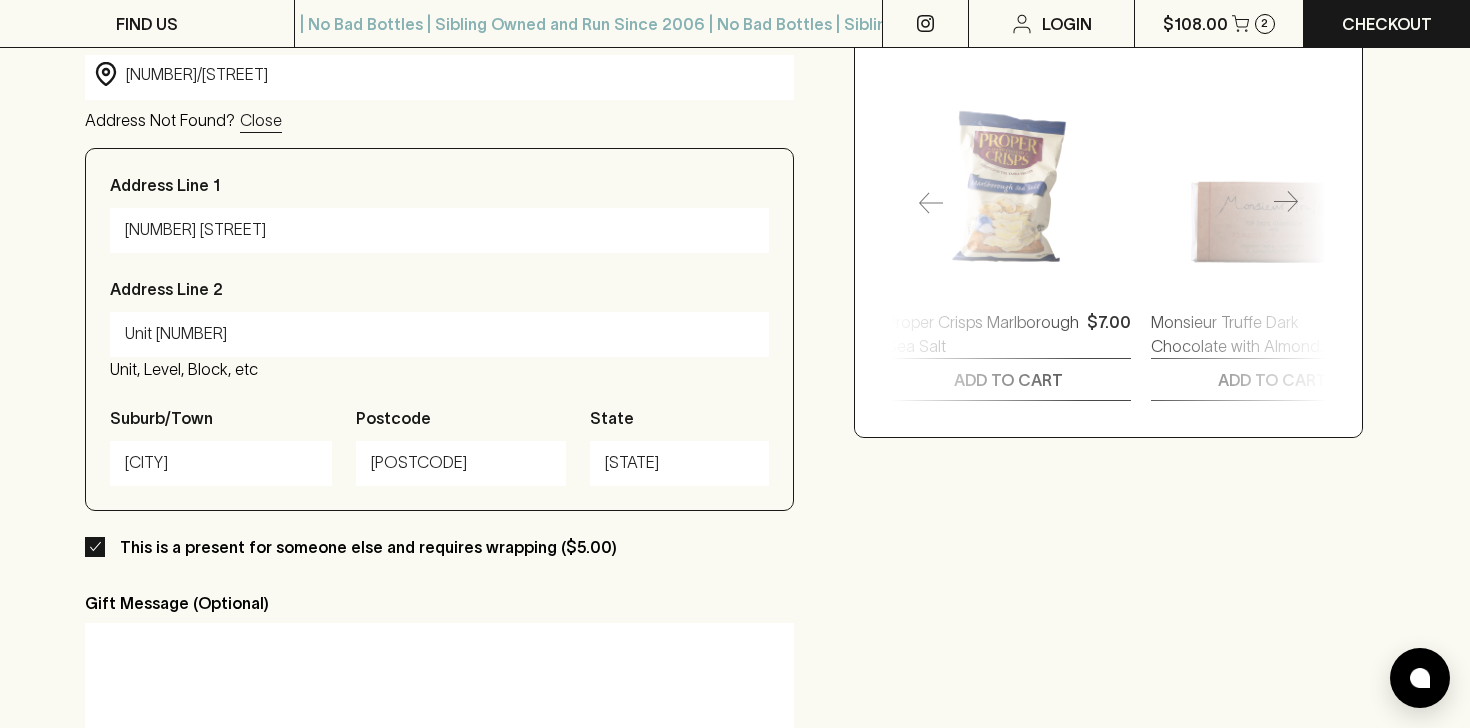 type on "[POSTCODE]" 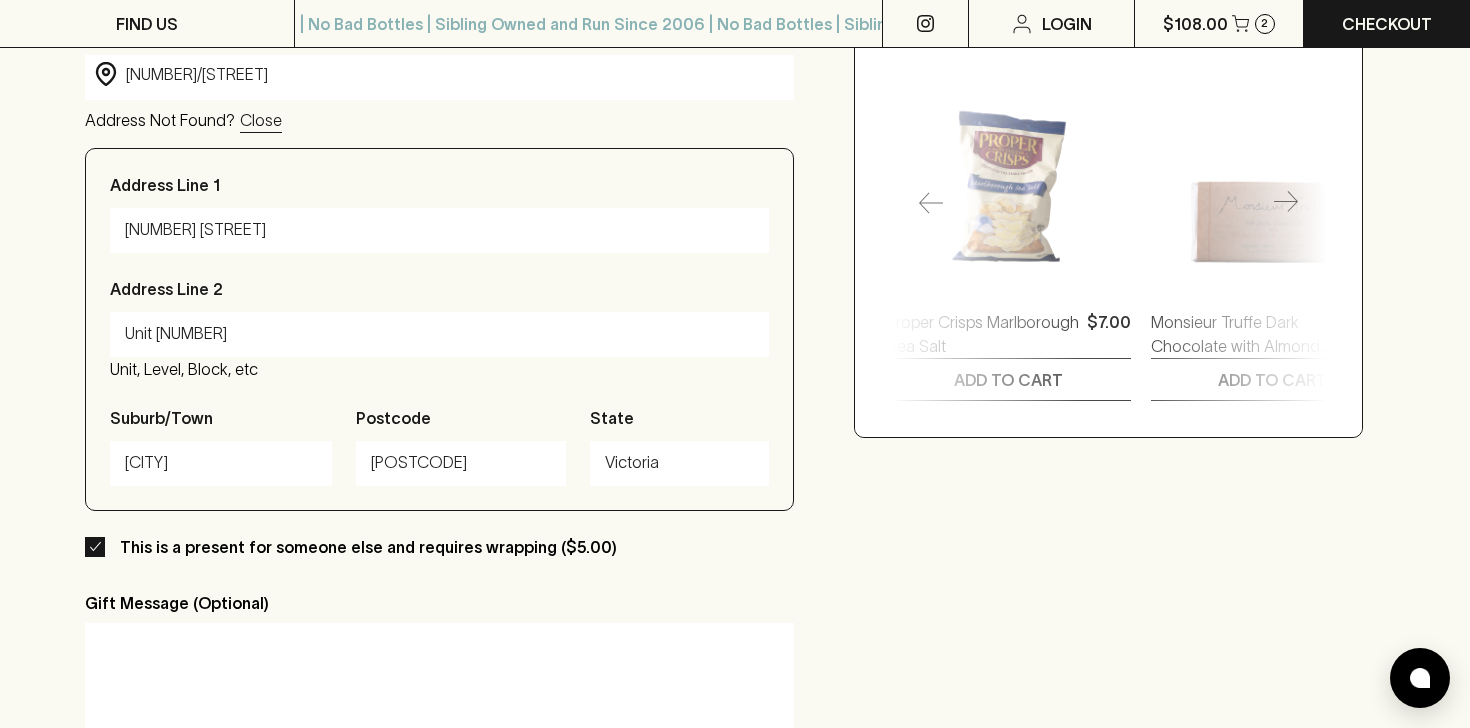 type on "Victoria" 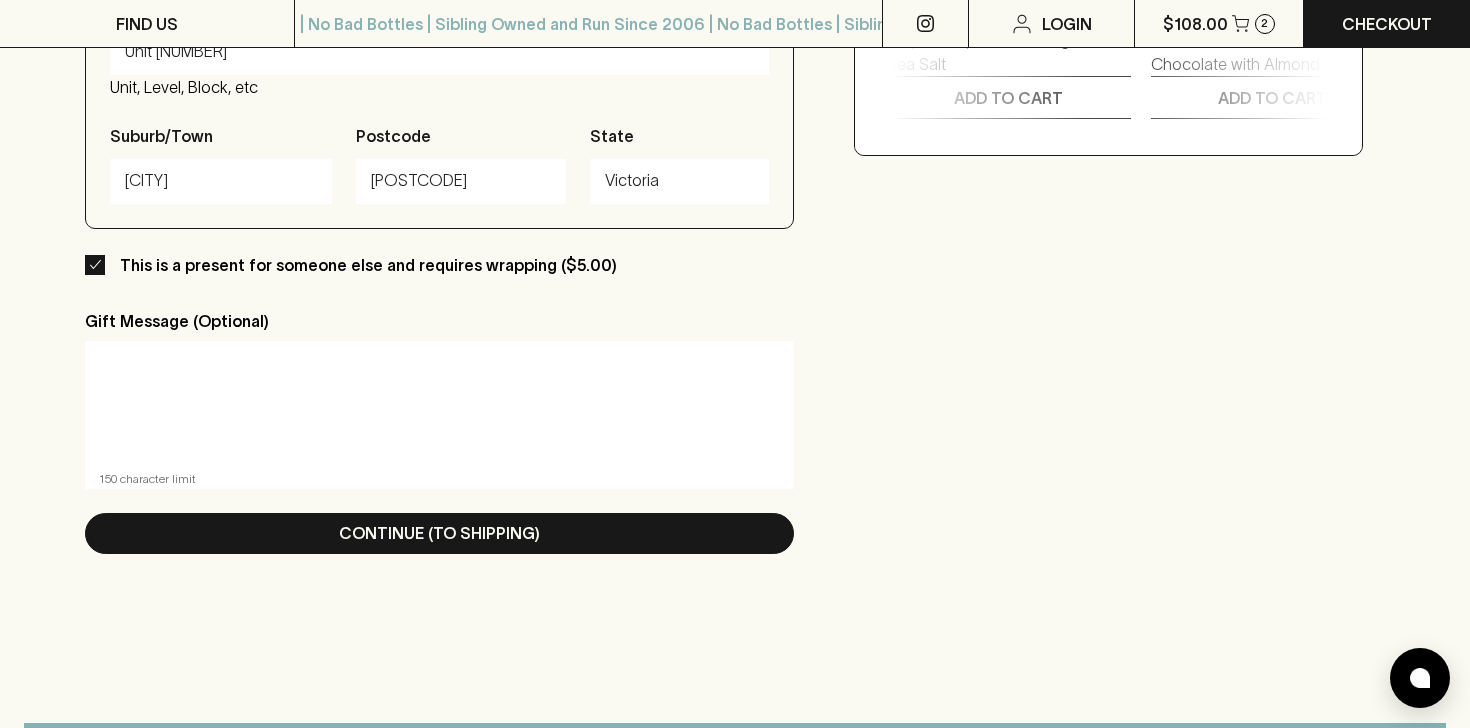 scroll, scrollTop: 1080, scrollLeft: 0, axis: vertical 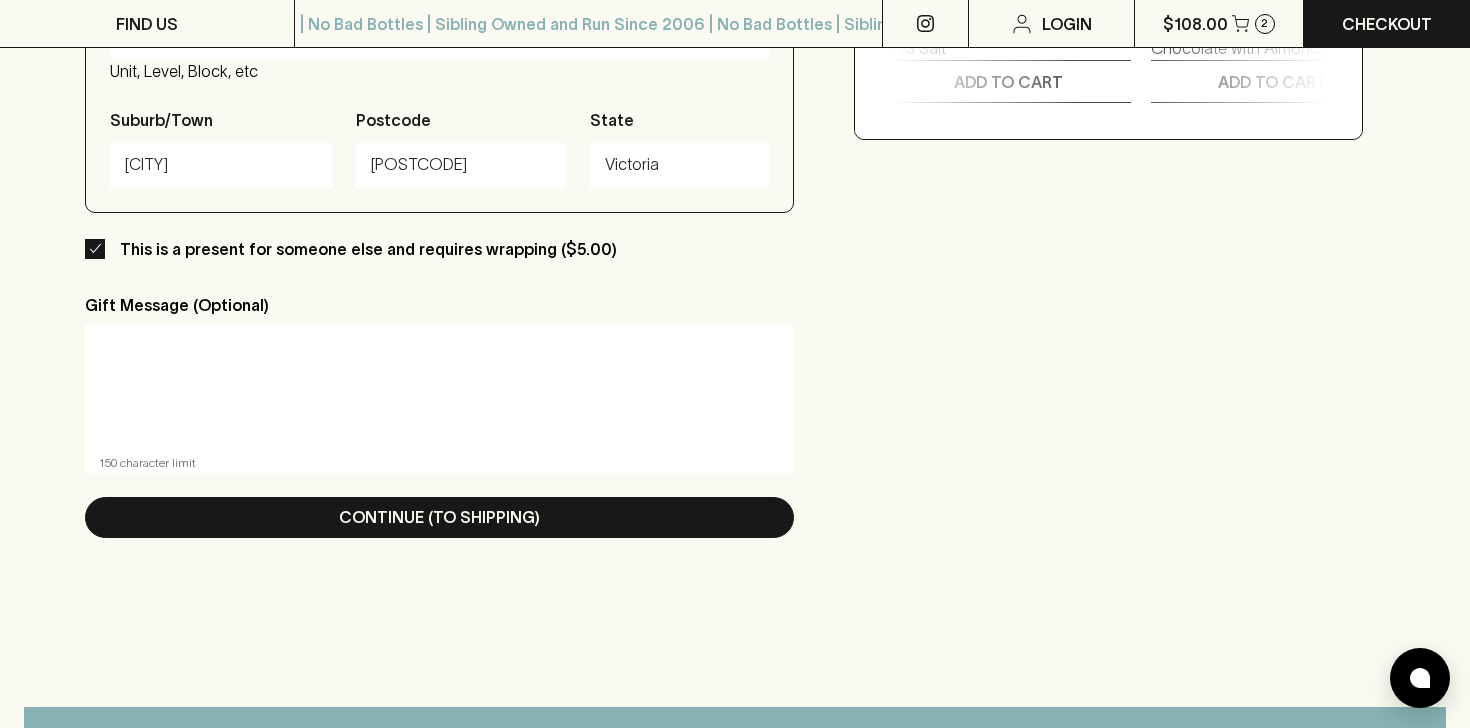 click at bounding box center (439, 387) 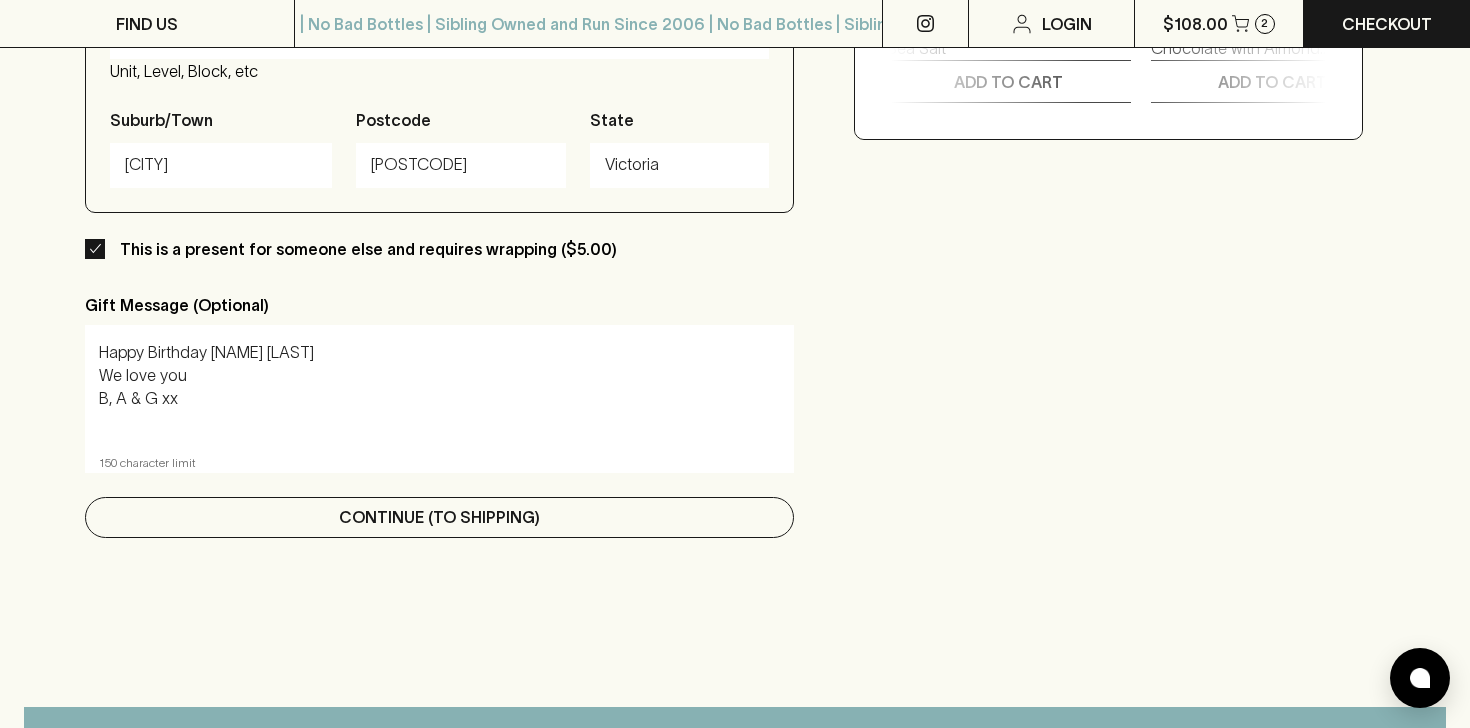 type on "Happy Birthday [NAME] [LAST]
We love you
B, A & G xx" 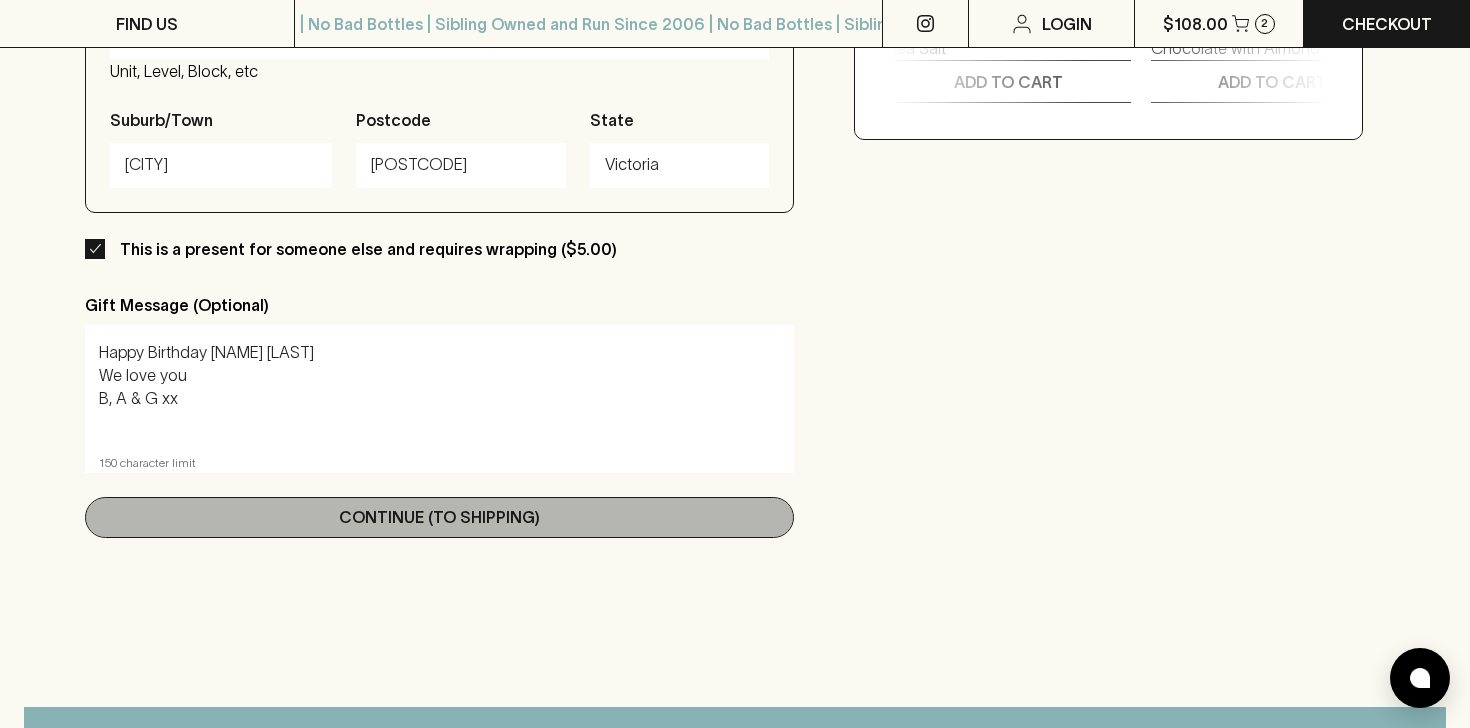 click on "Continue (To Shipping)" at bounding box center (439, 517) 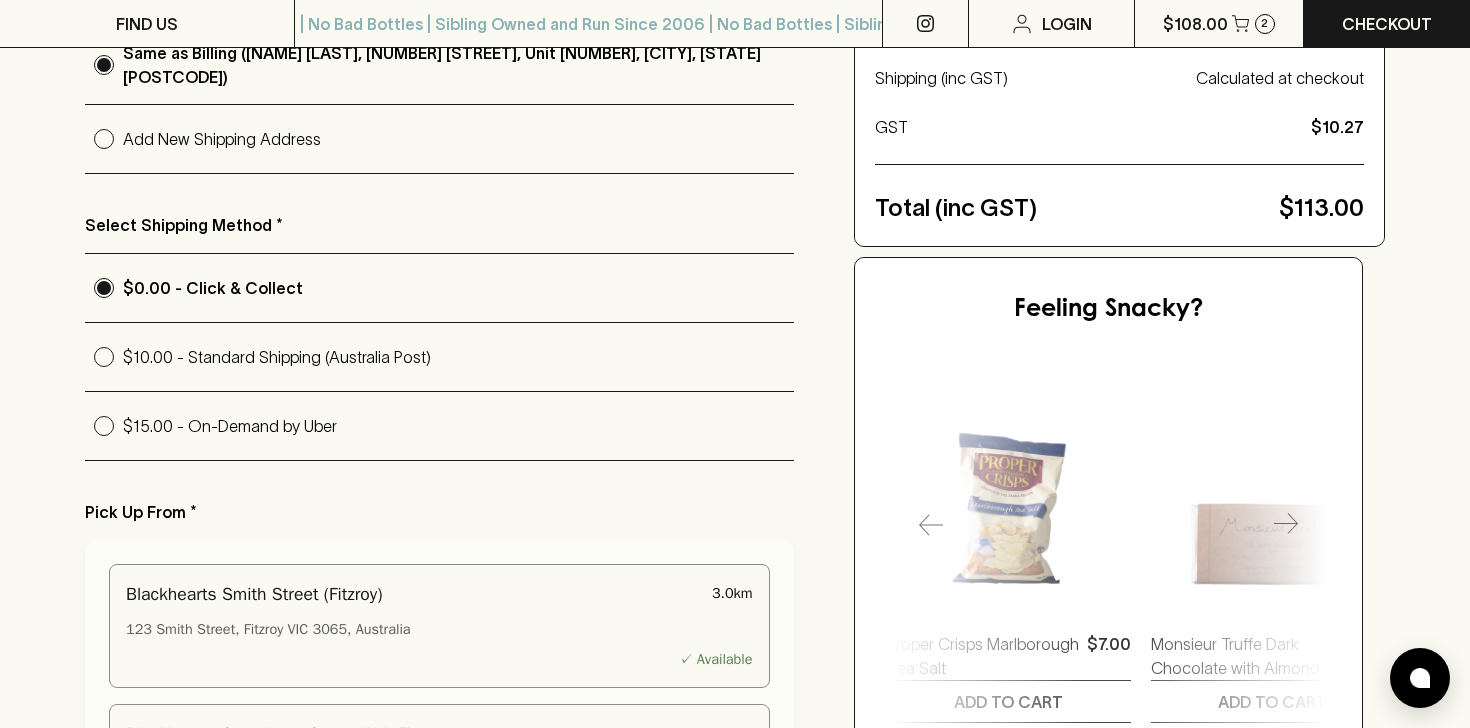 scroll, scrollTop: 481, scrollLeft: 0, axis: vertical 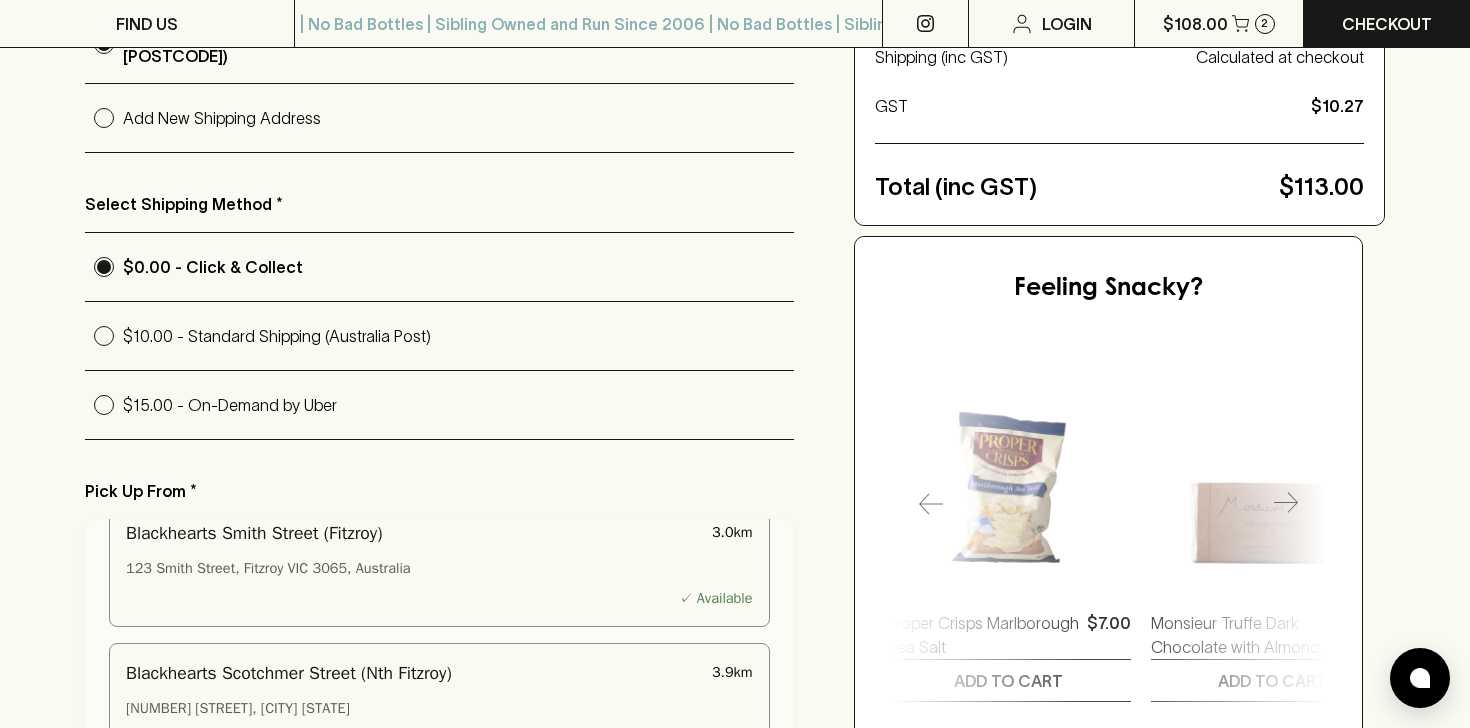 click on "$15.00 - On-Demand by Uber" at bounding box center (458, 405) 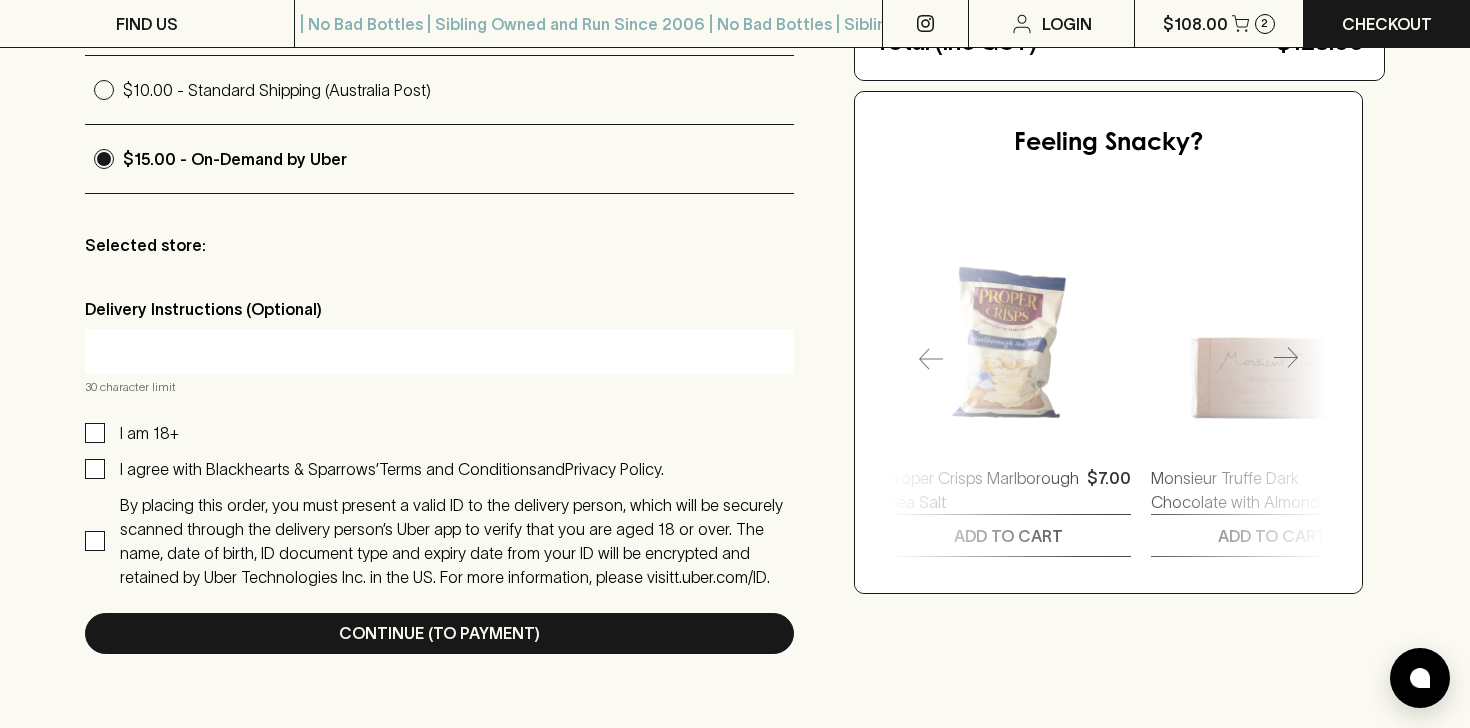 scroll, scrollTop: 752, scrollLeft: 0, axis: vertical 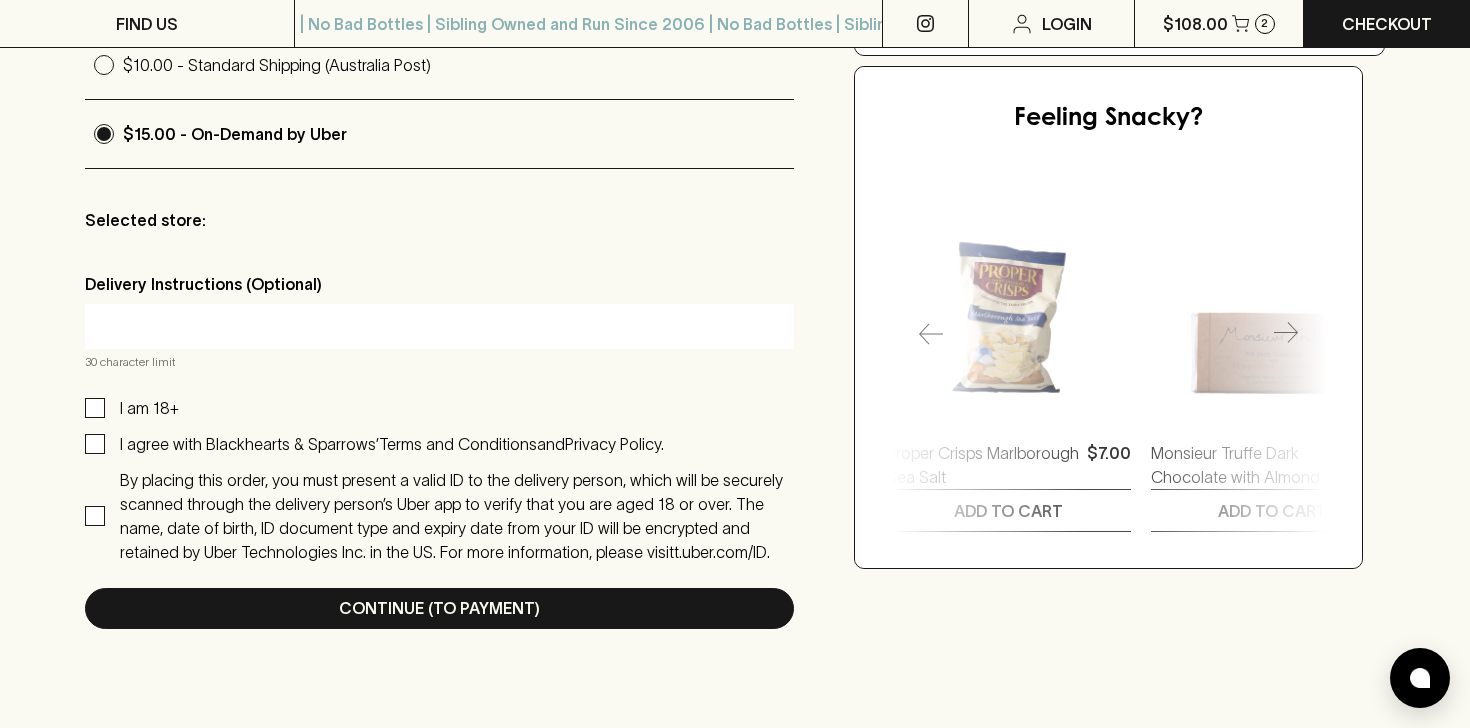 click at bounding box center [439, 326] 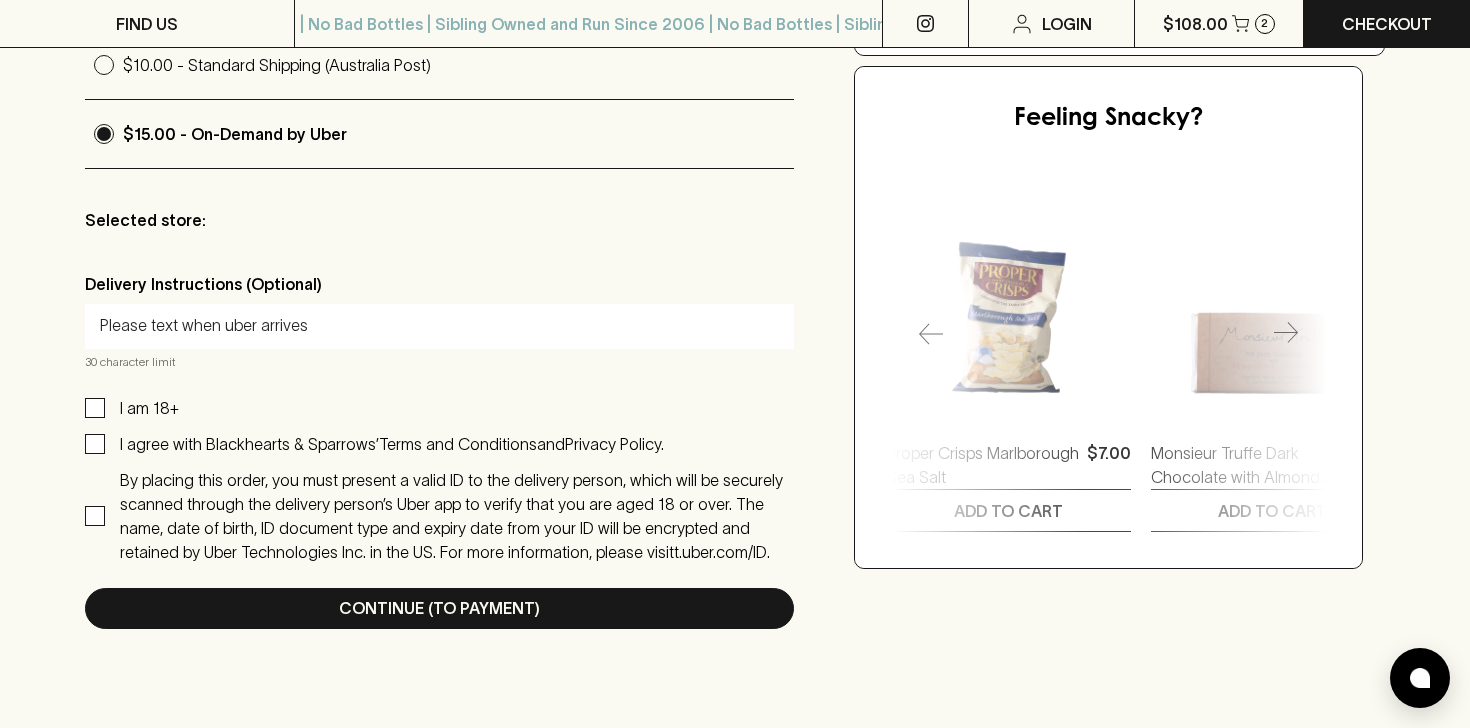 type on "Please text when uber arrives" 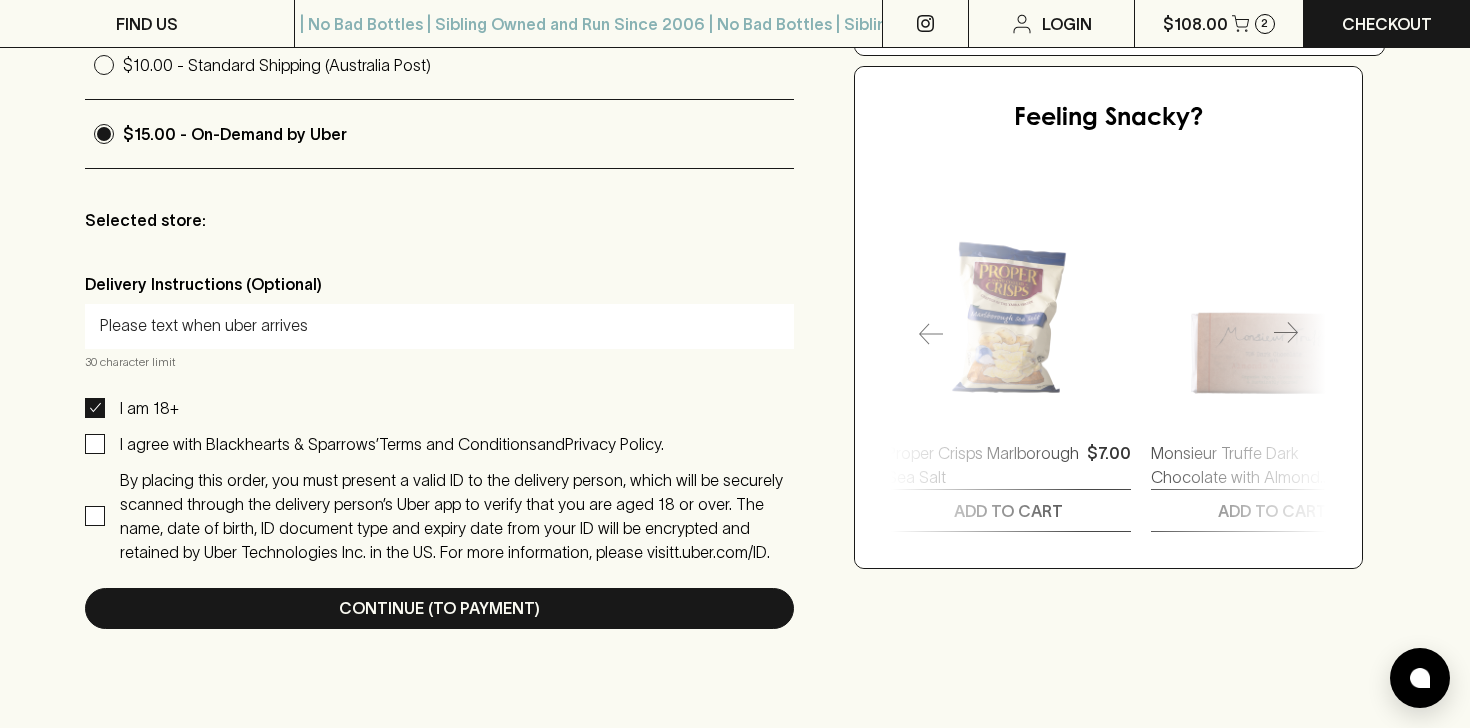 click on "I agree with Blackhearts & Sparrows’   Terms and Conditions  and  Privacy Policy." at bounding box center [95, 444] 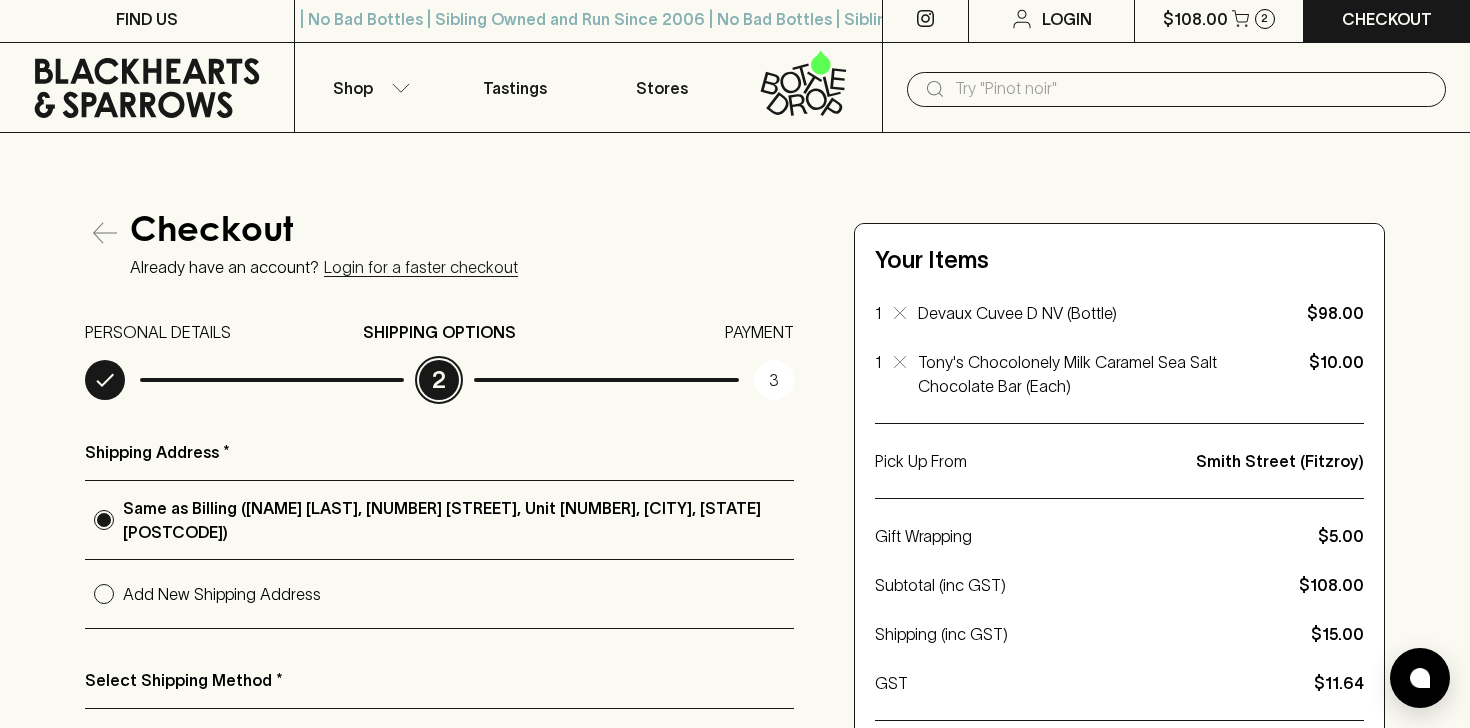 scroll, scrollTop: 169, scrollLeft: 0, axis: vertical 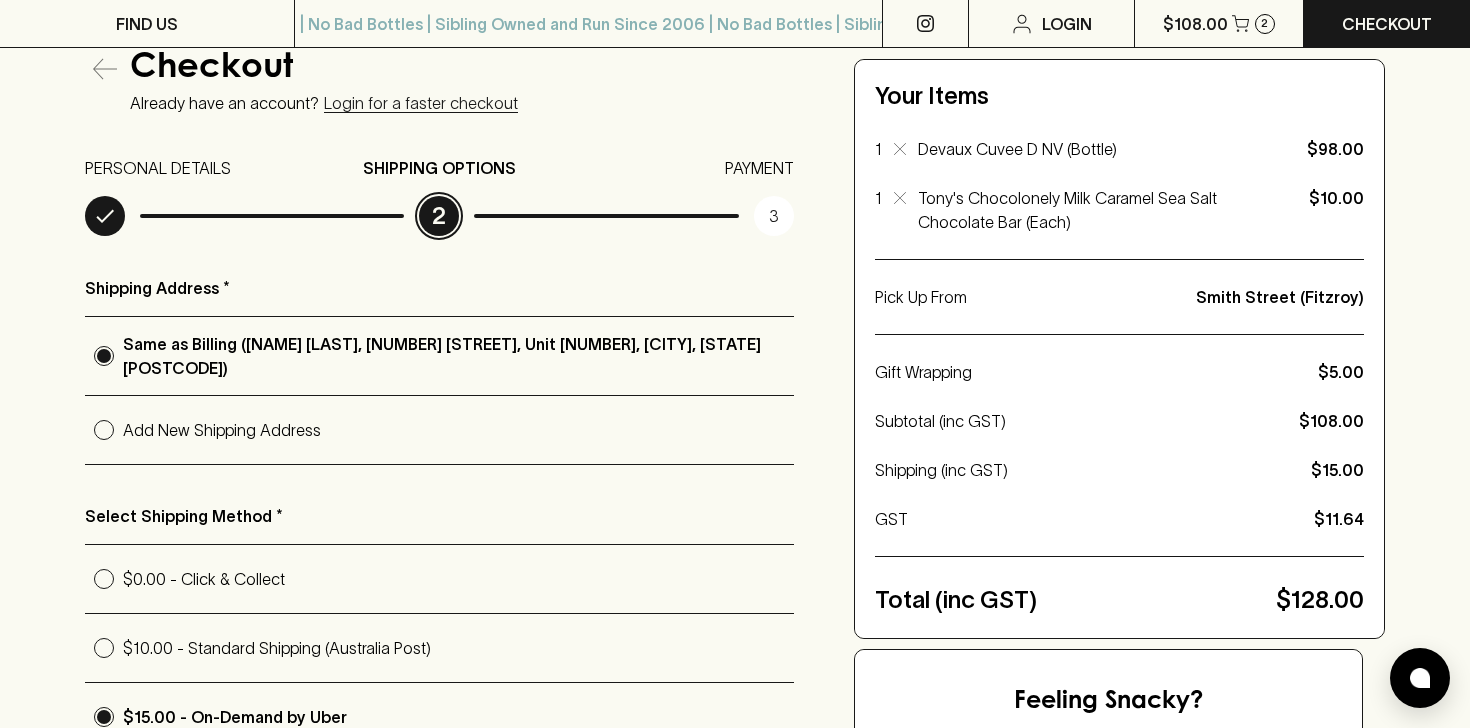 click 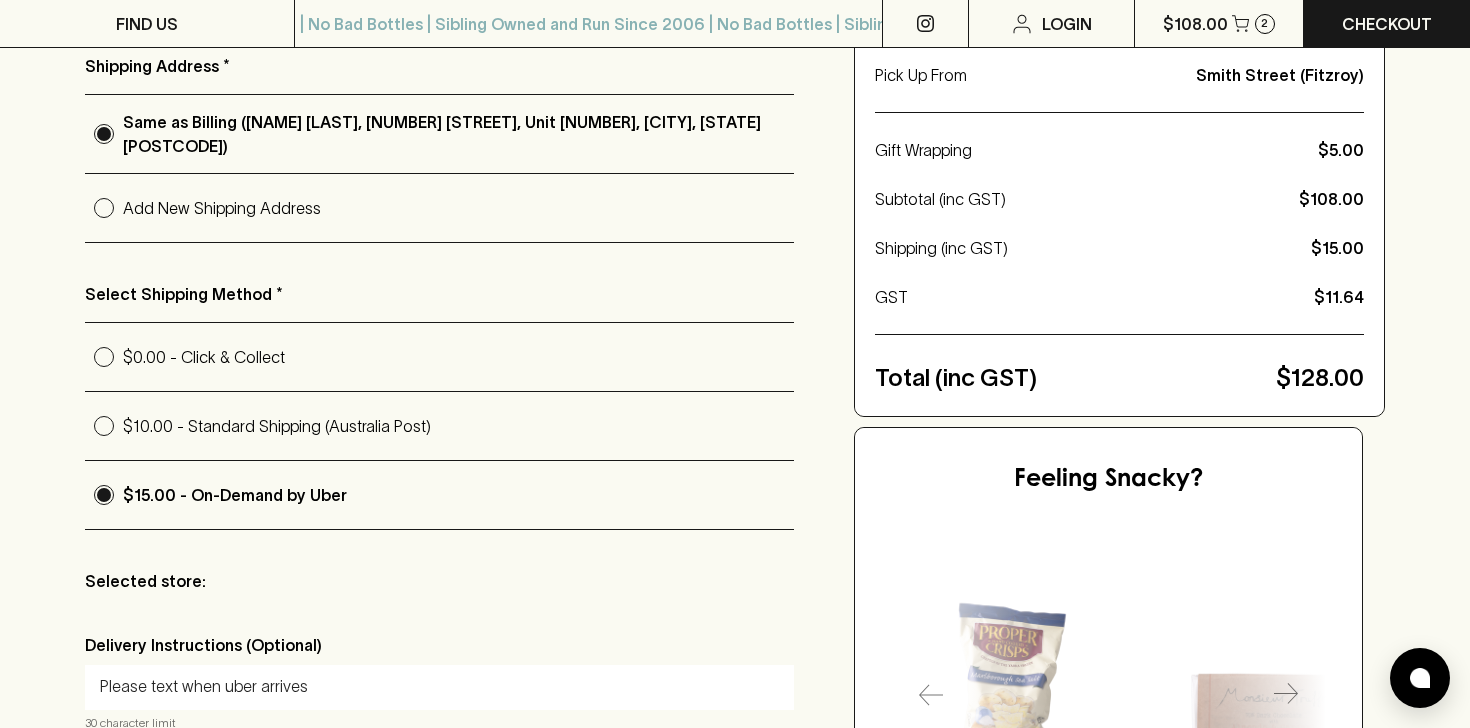 scroll, scrollTop: 280, scrollLeft: 0, axis: vertical 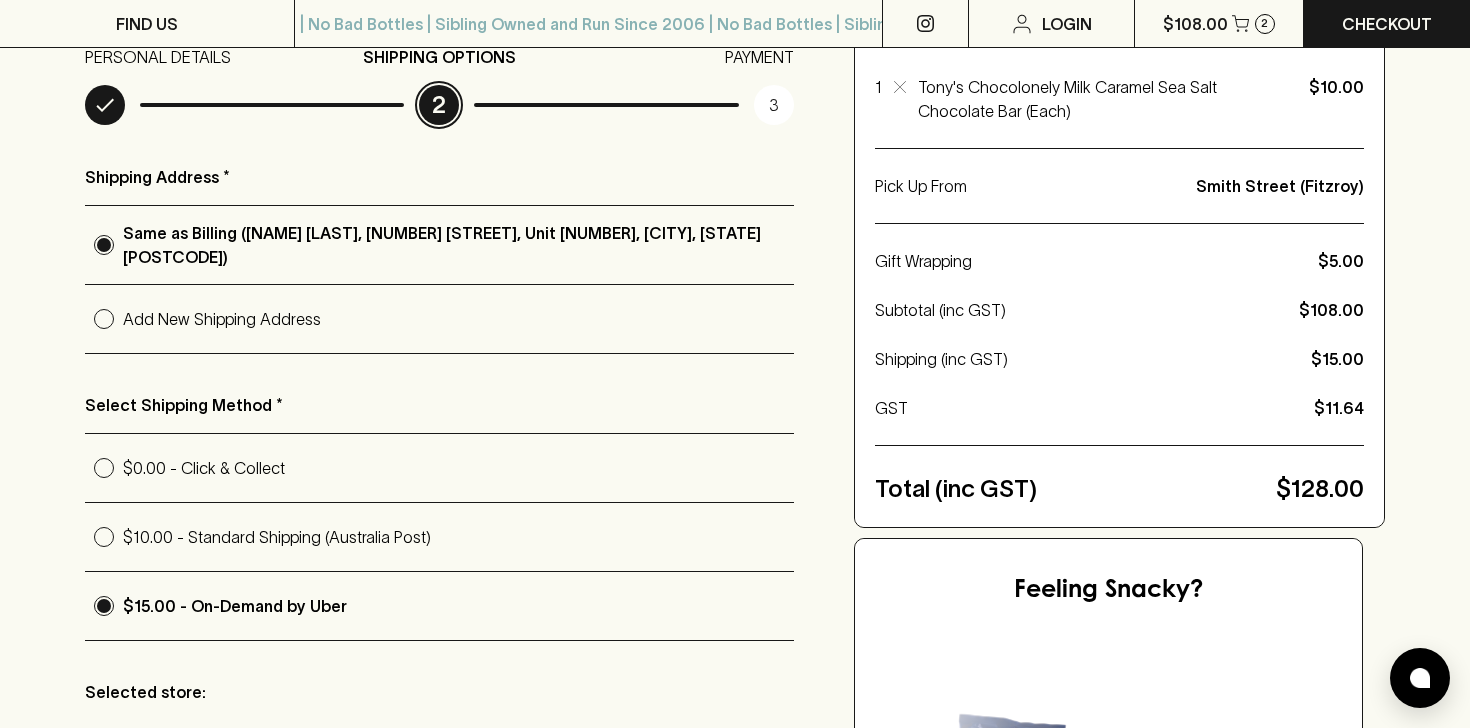 click on "Add New Shipping Address" at bounding box center [458, 319] 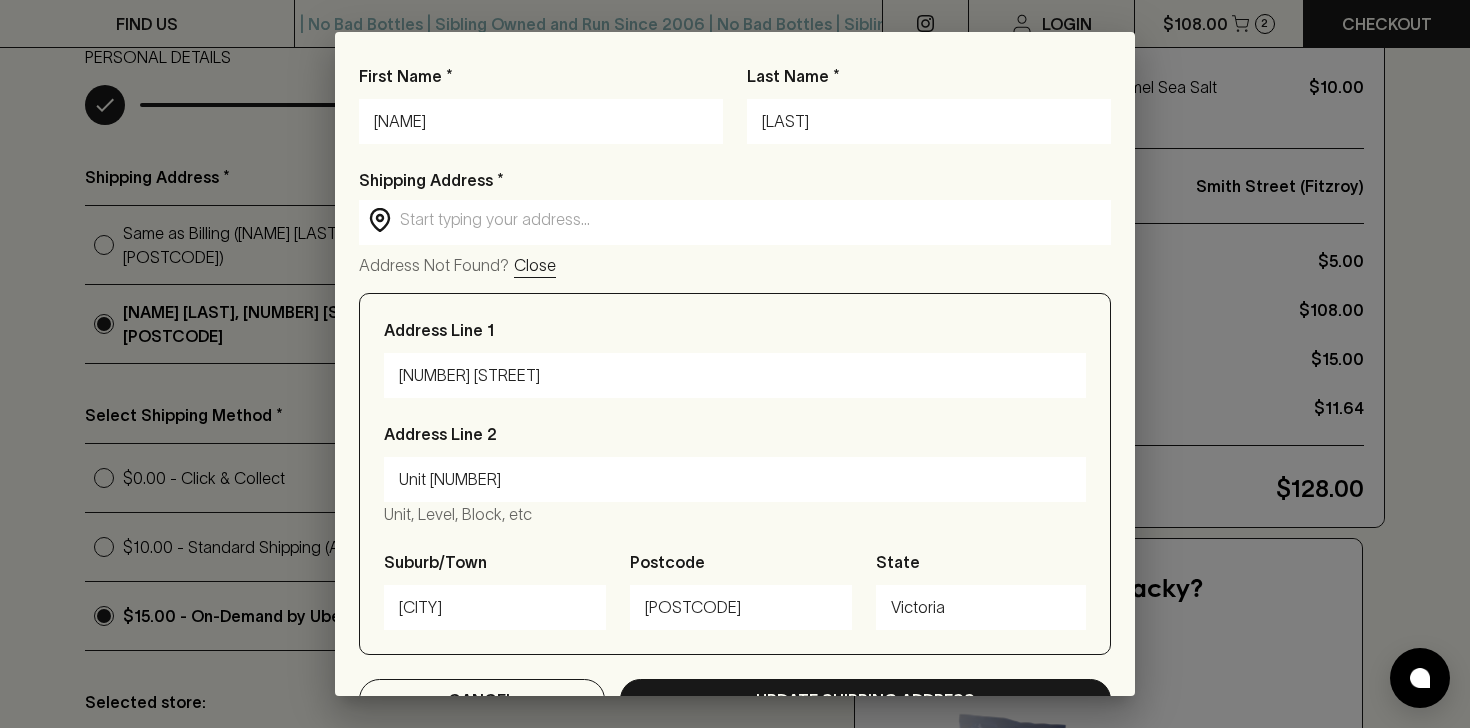 click on "First Name *" at bounding box center [541, 76] 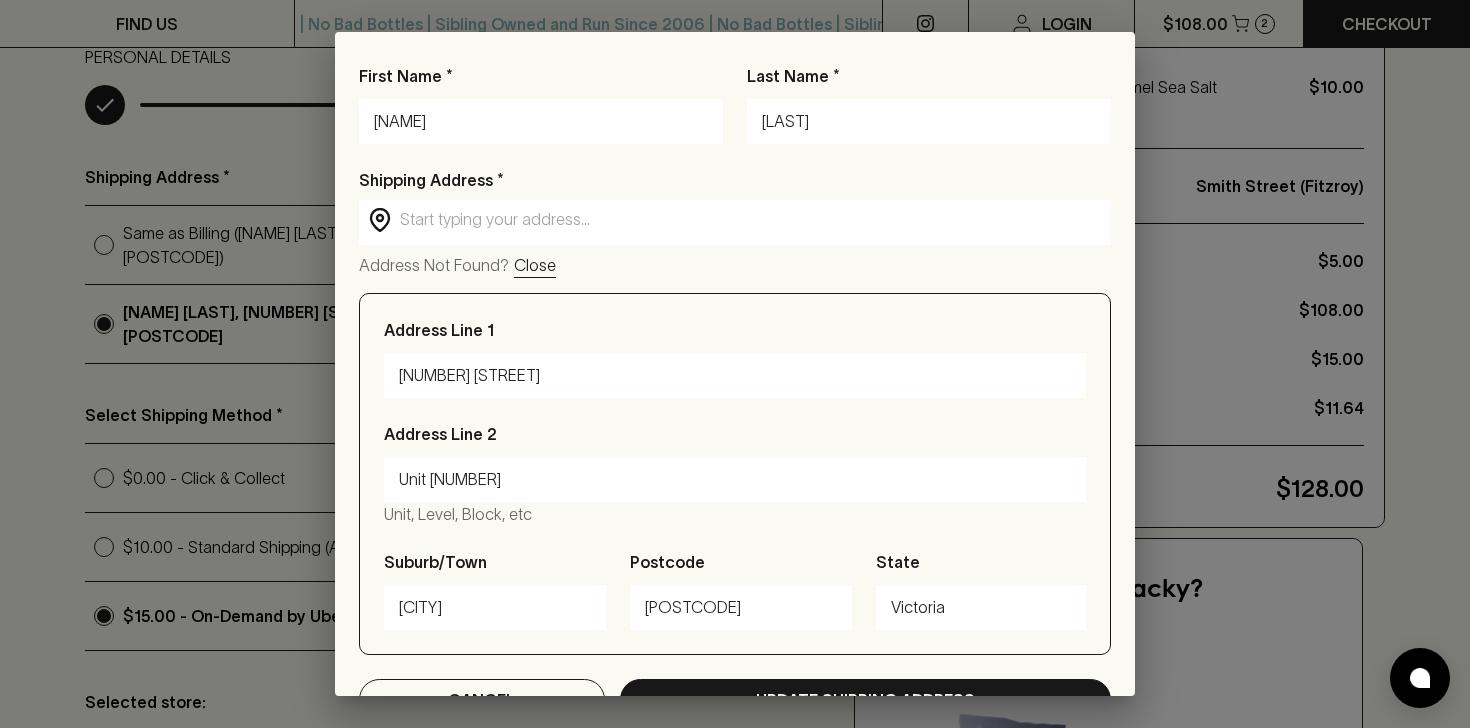 click on "[NAME]" at bounding box center [541, 122] 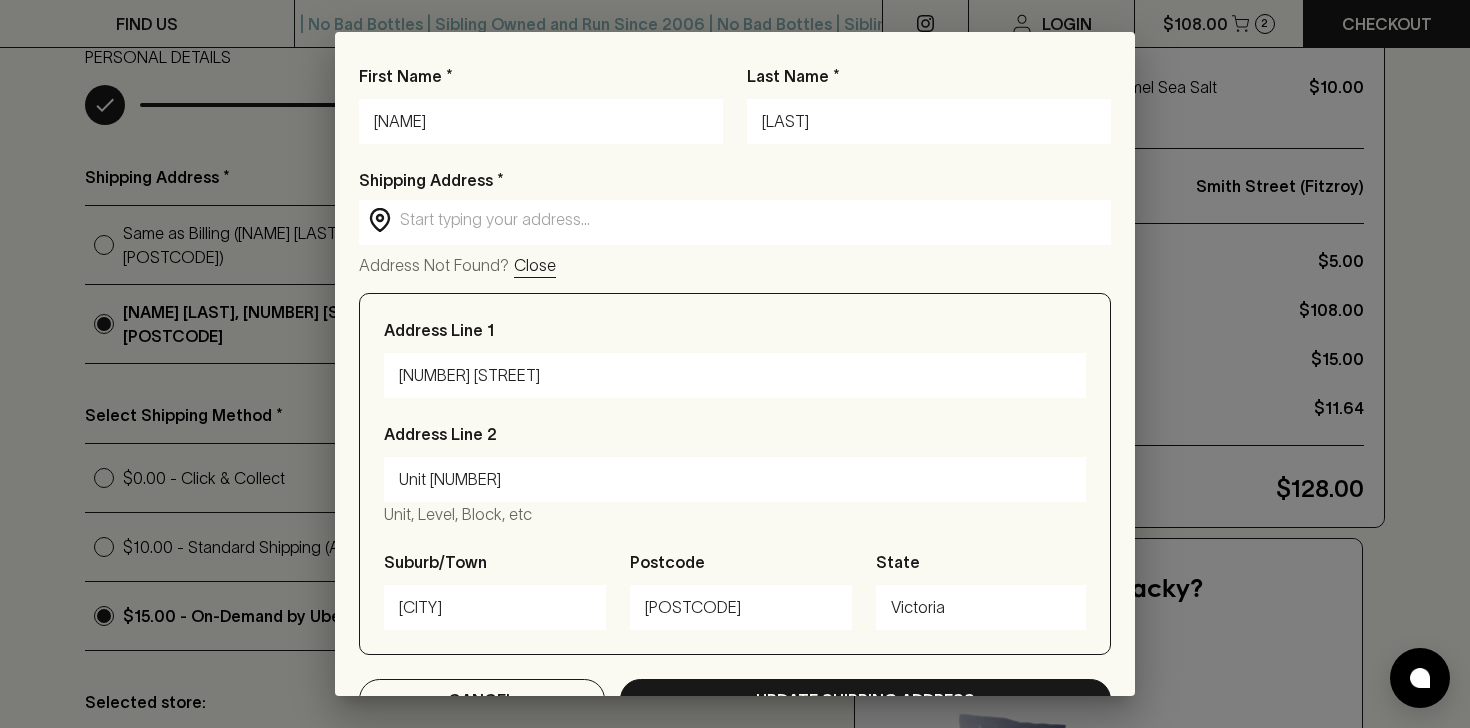 click on "[NAME]" at bounding box center [541, 122] 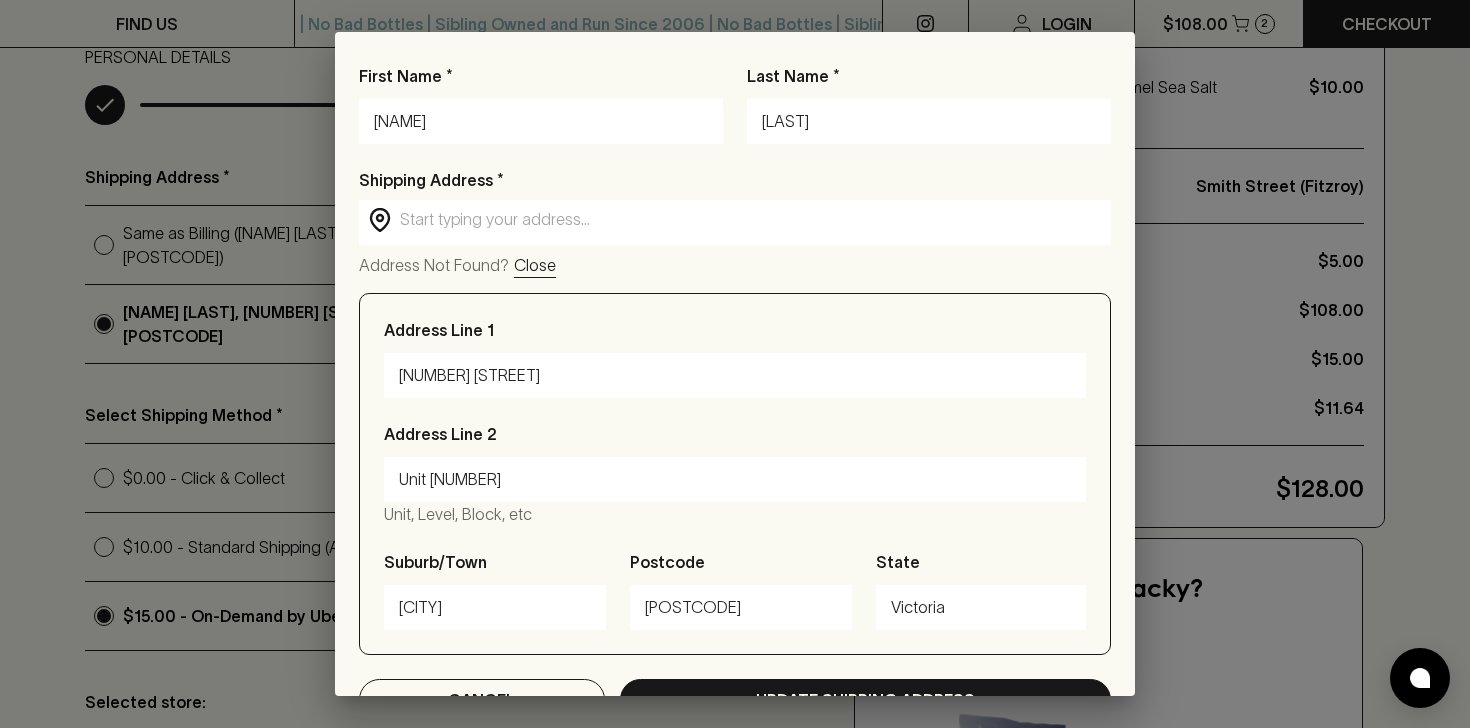 type on "[NAME]" 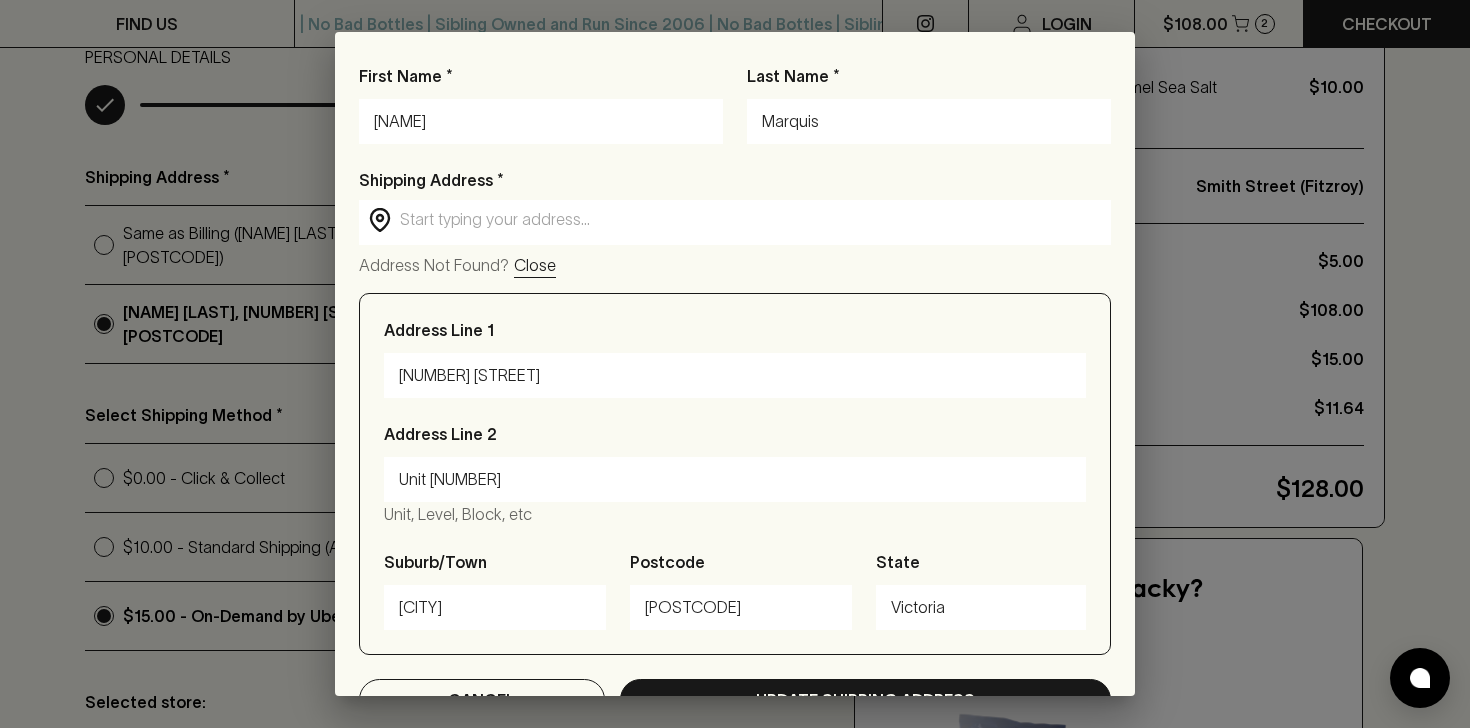 scroll, scrollTop: 44, scrollLeft: 0, axis: vertical 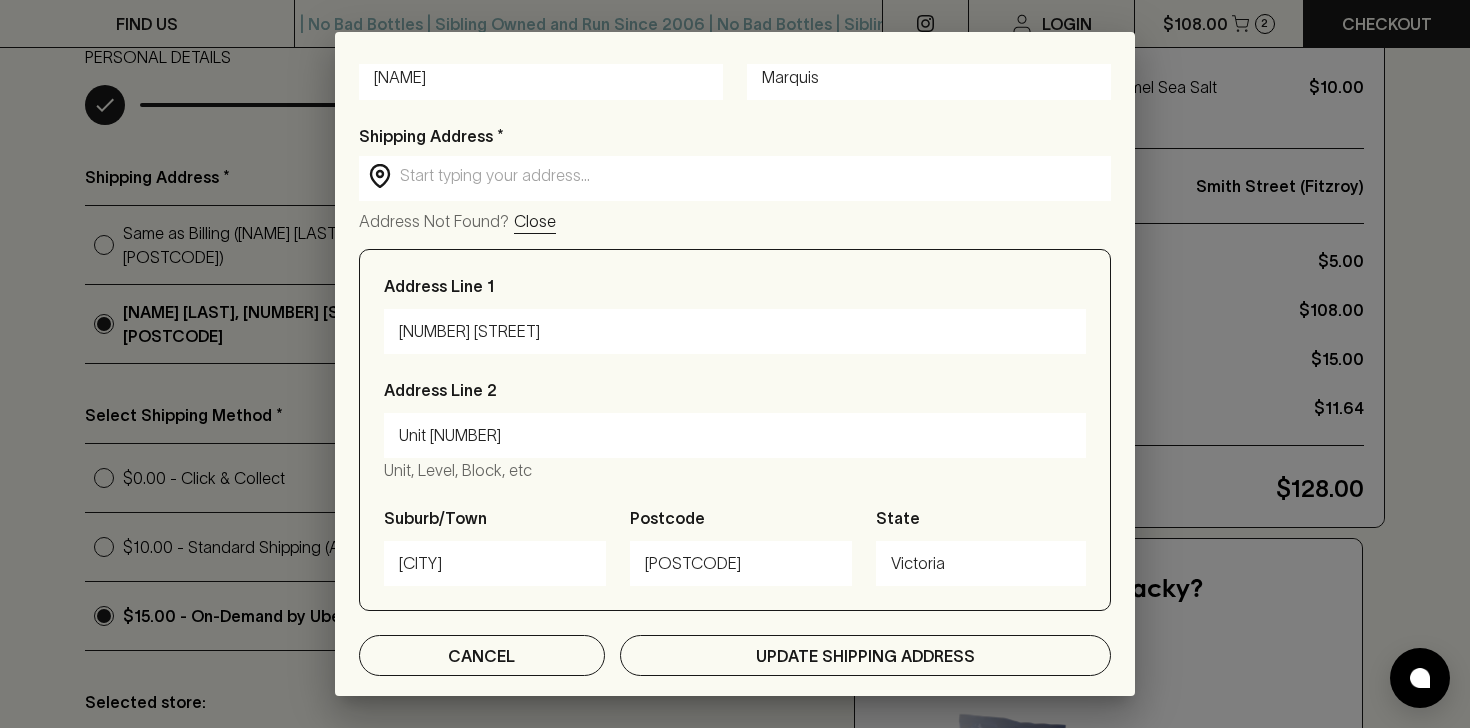 type on "Marquis" 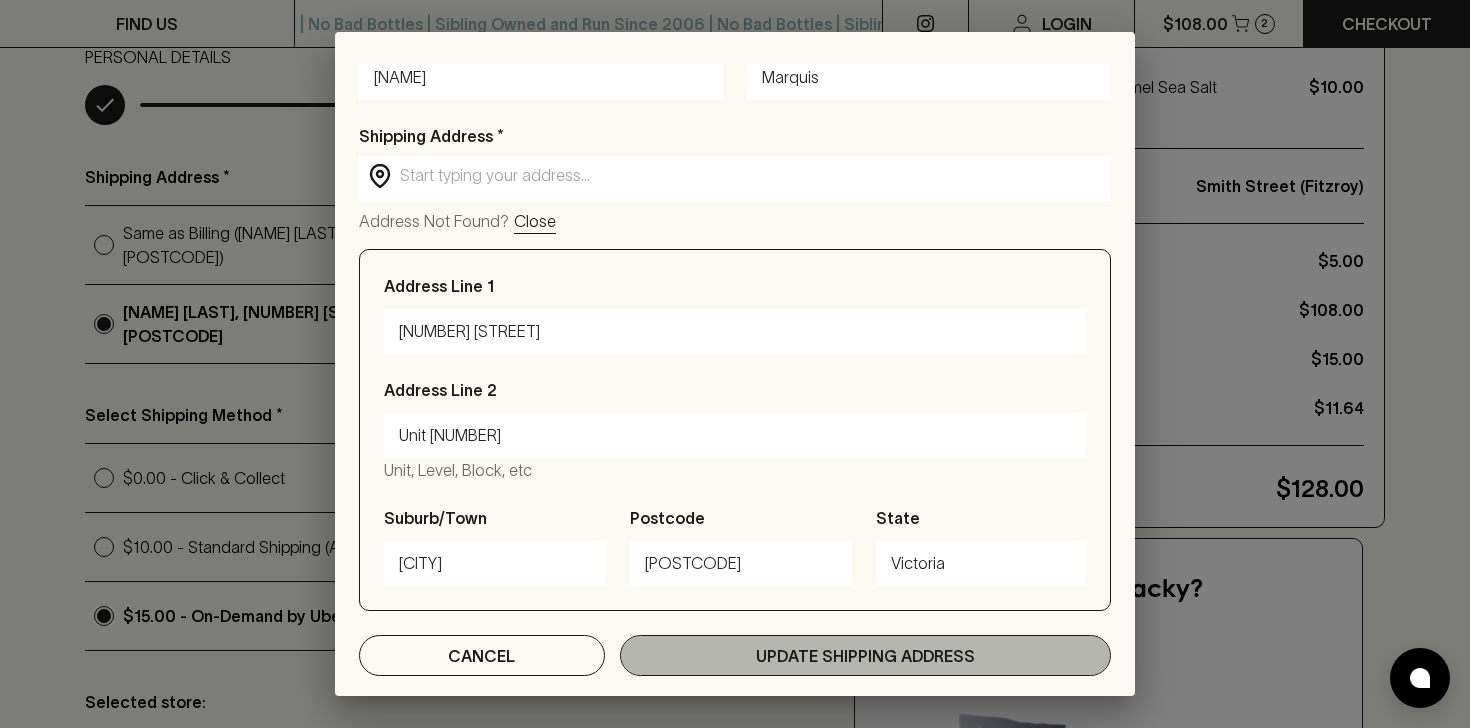 click on "Update Shipping Address" at bounding box center (865, 655) 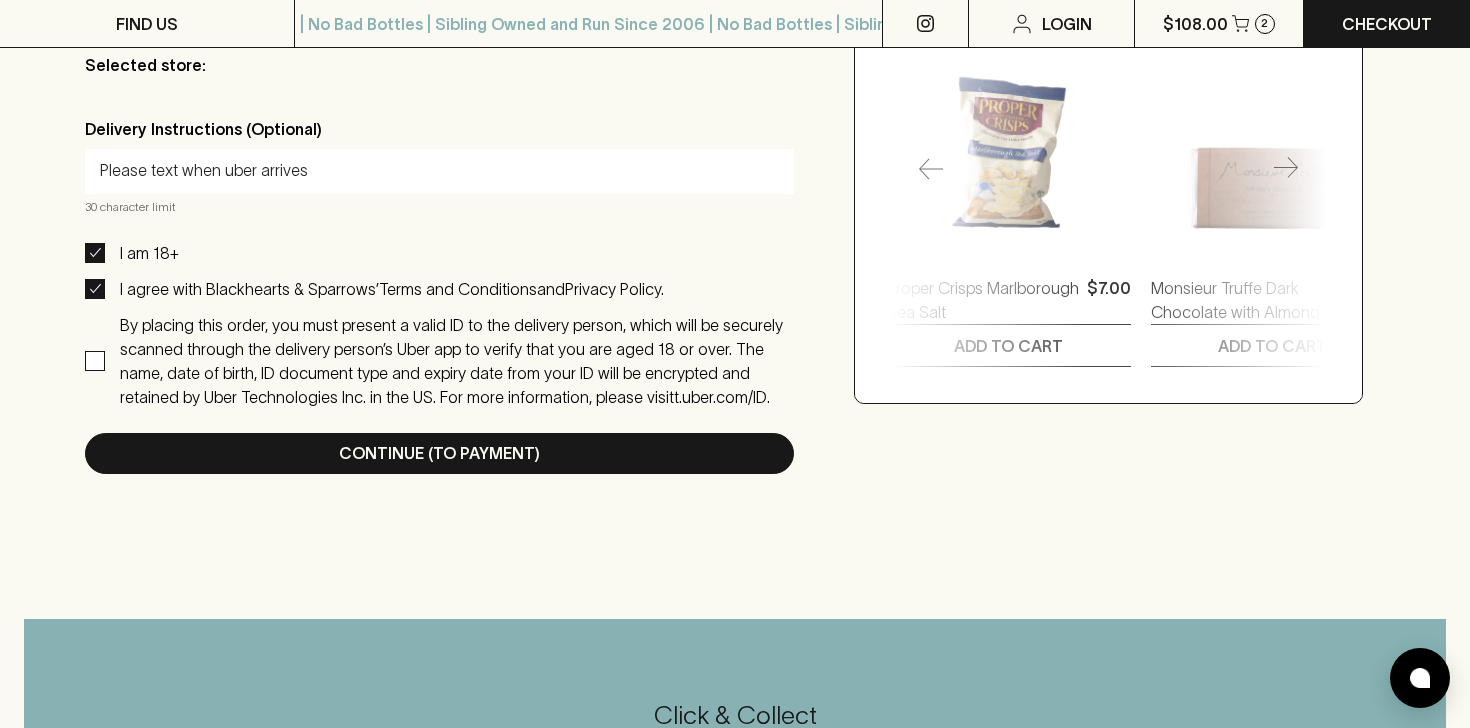 scroll, scrollTop: 979, scrollLeft: 0, axis: vertical 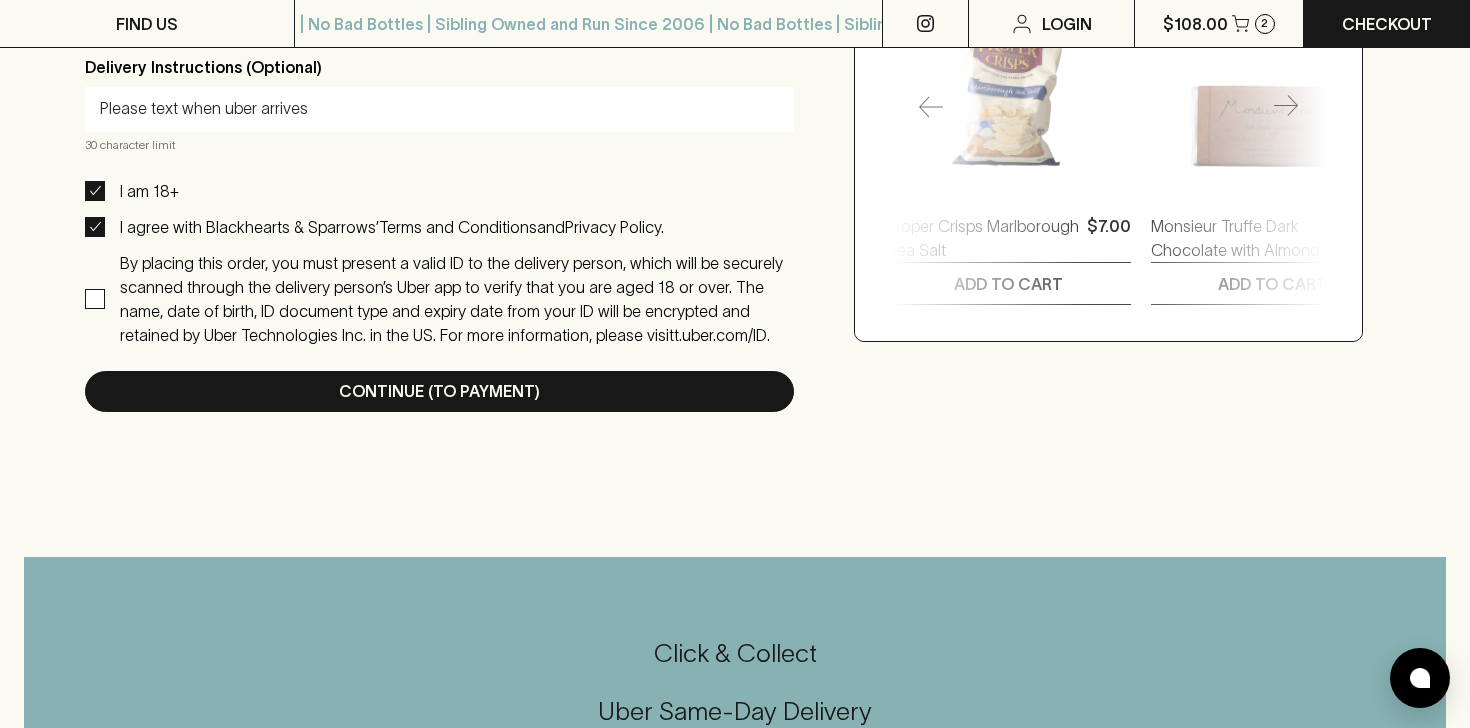 click on "By placing this order, you must present a valid ID to the delivery person, which will be securely scanned through the delivery person’s Uber app to verify that you are aged 18 or over. The name, date of birth, ID document type and expiry date from your ID will be encrypted and retained by Uber Technologies Inc. in the US. For more information, please visit  t.uber.com/ID ." at bounding box center (95, 299) 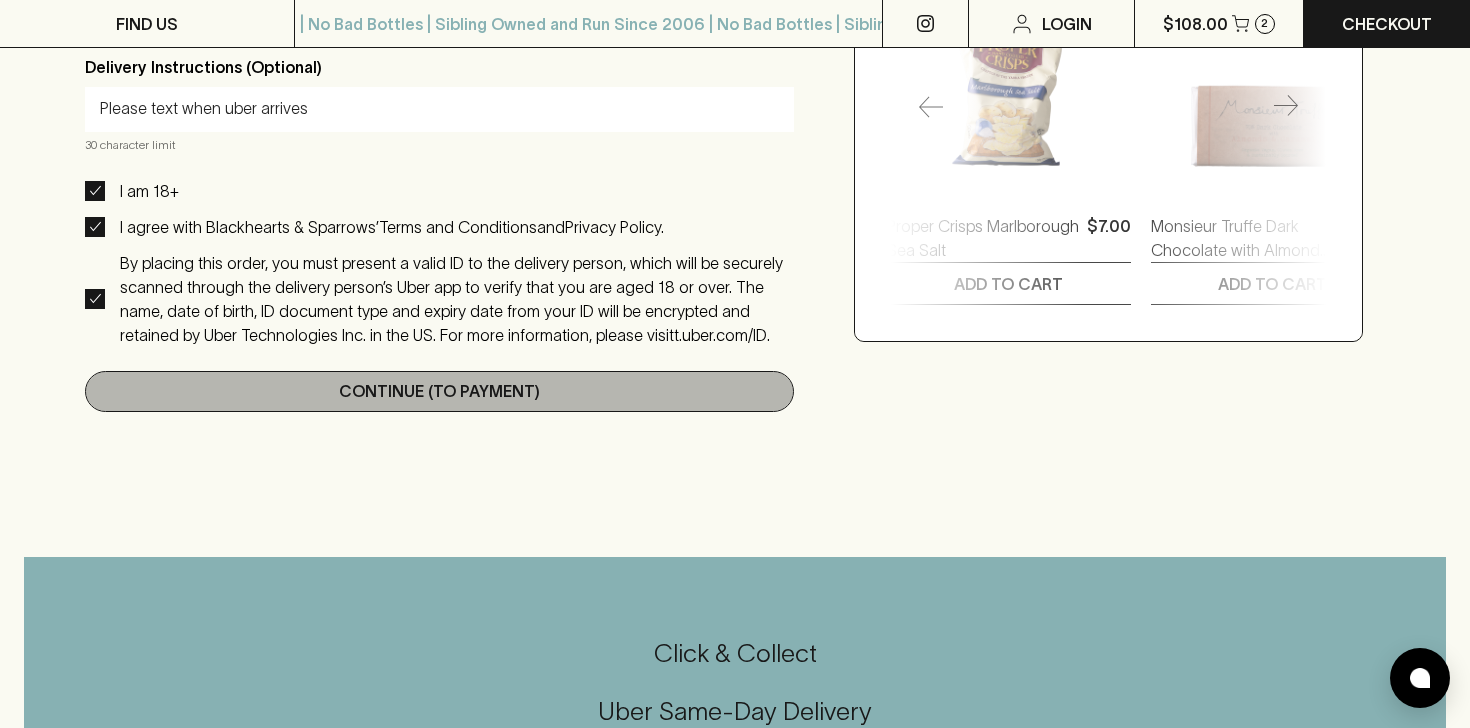 click on "Continue (To Payment)" at bounding box center (439, 391) 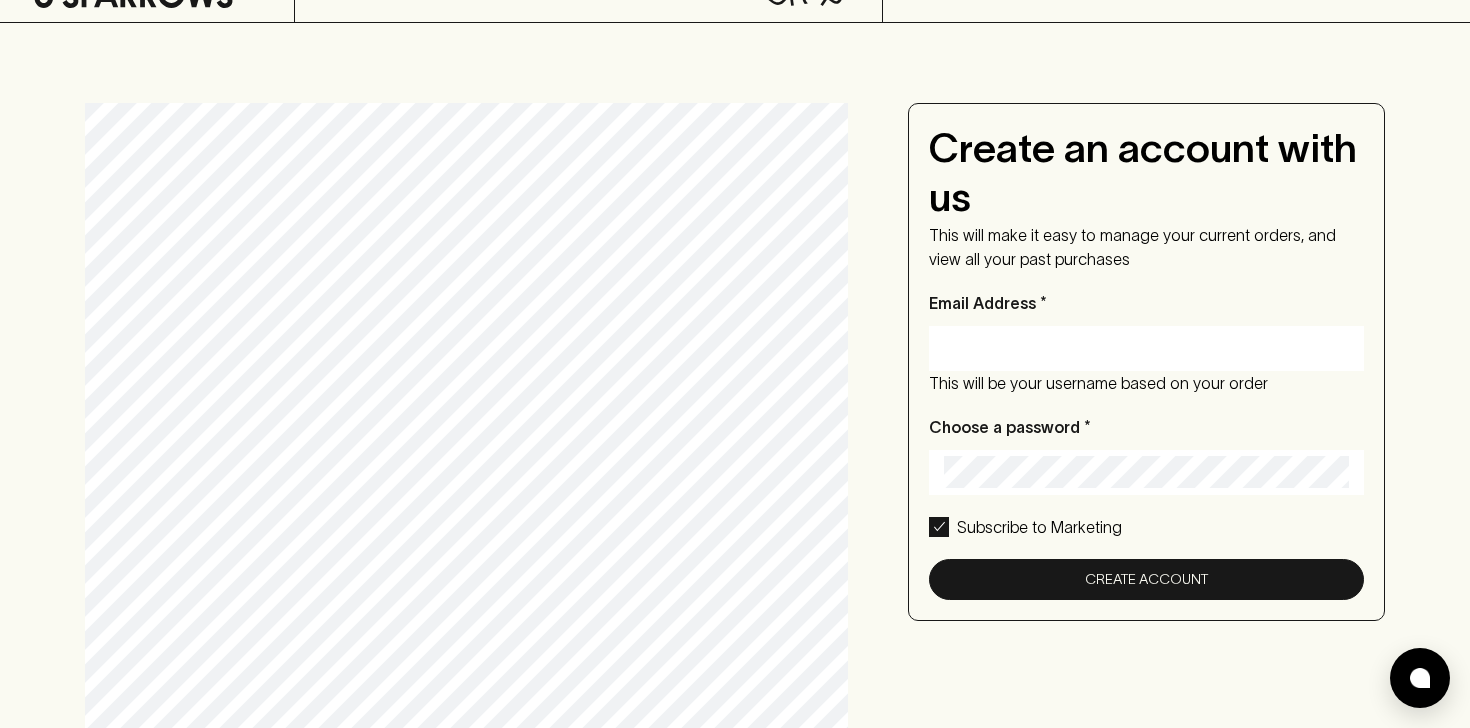 scroll, scrollTop: 0, scrollLeft: 0, axis: both 